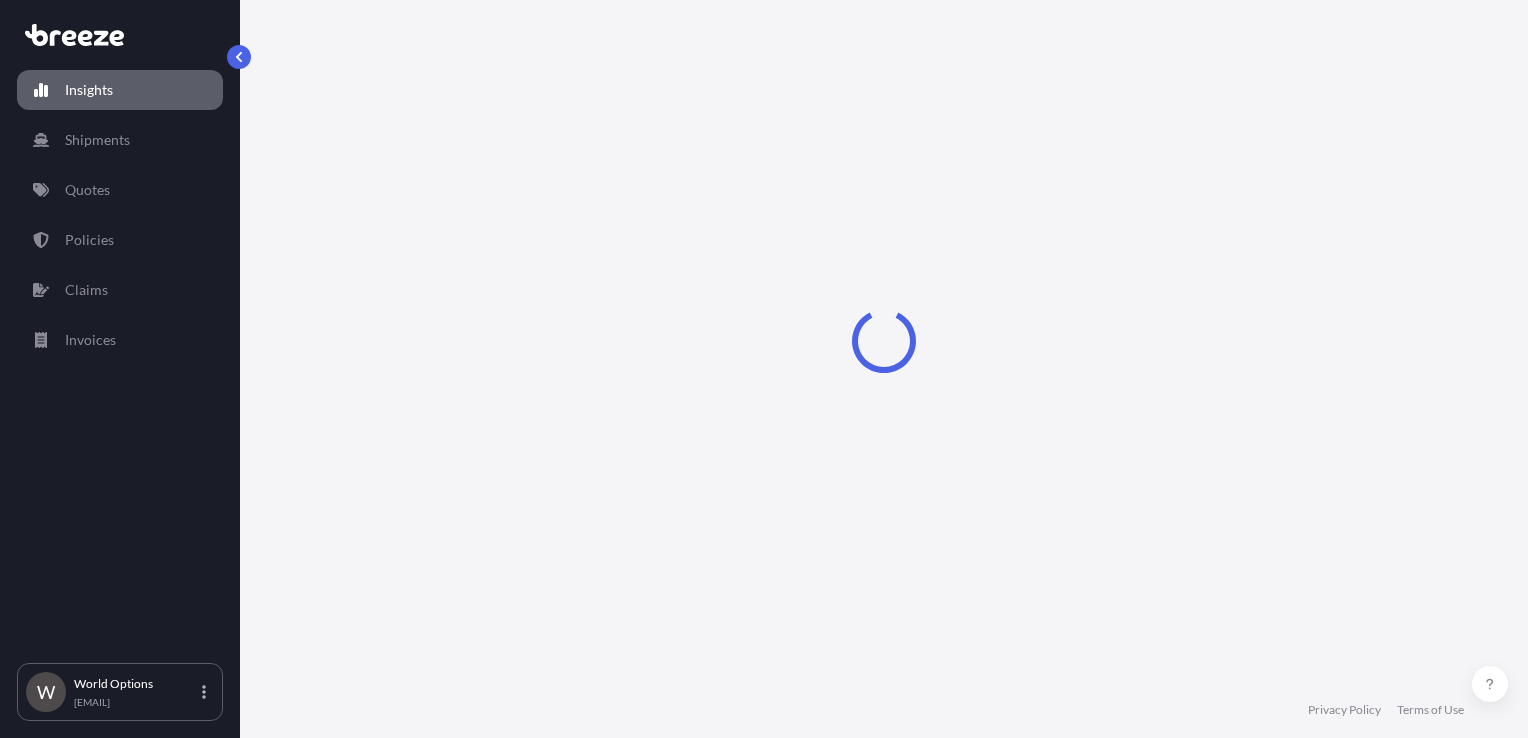 scroll, scrollTop: 0, scrollLeft: 0, axis: both 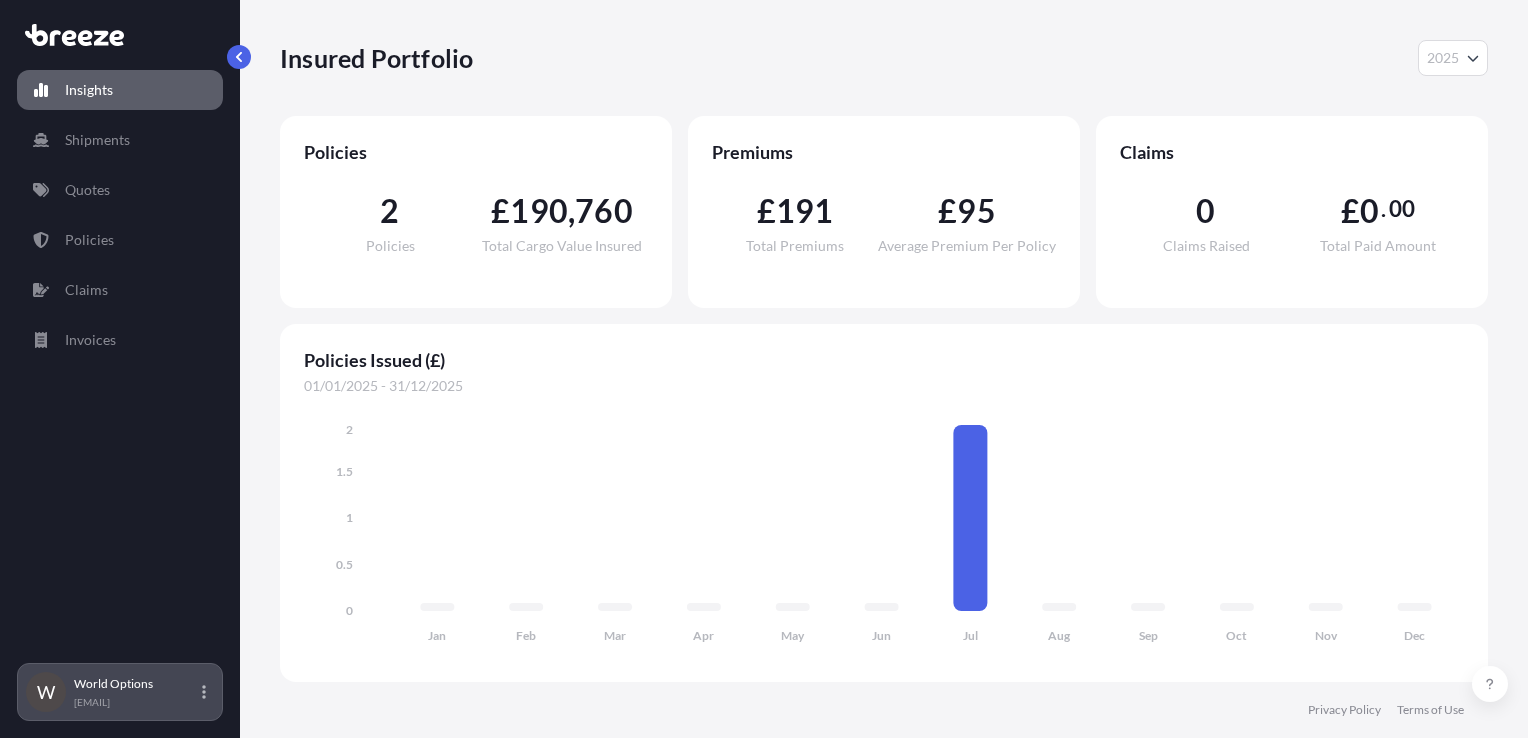 drag, startPoint x: 71, startPoint y: 708, endPoint x: 192, endPoint y: 704, distance: 121.0661 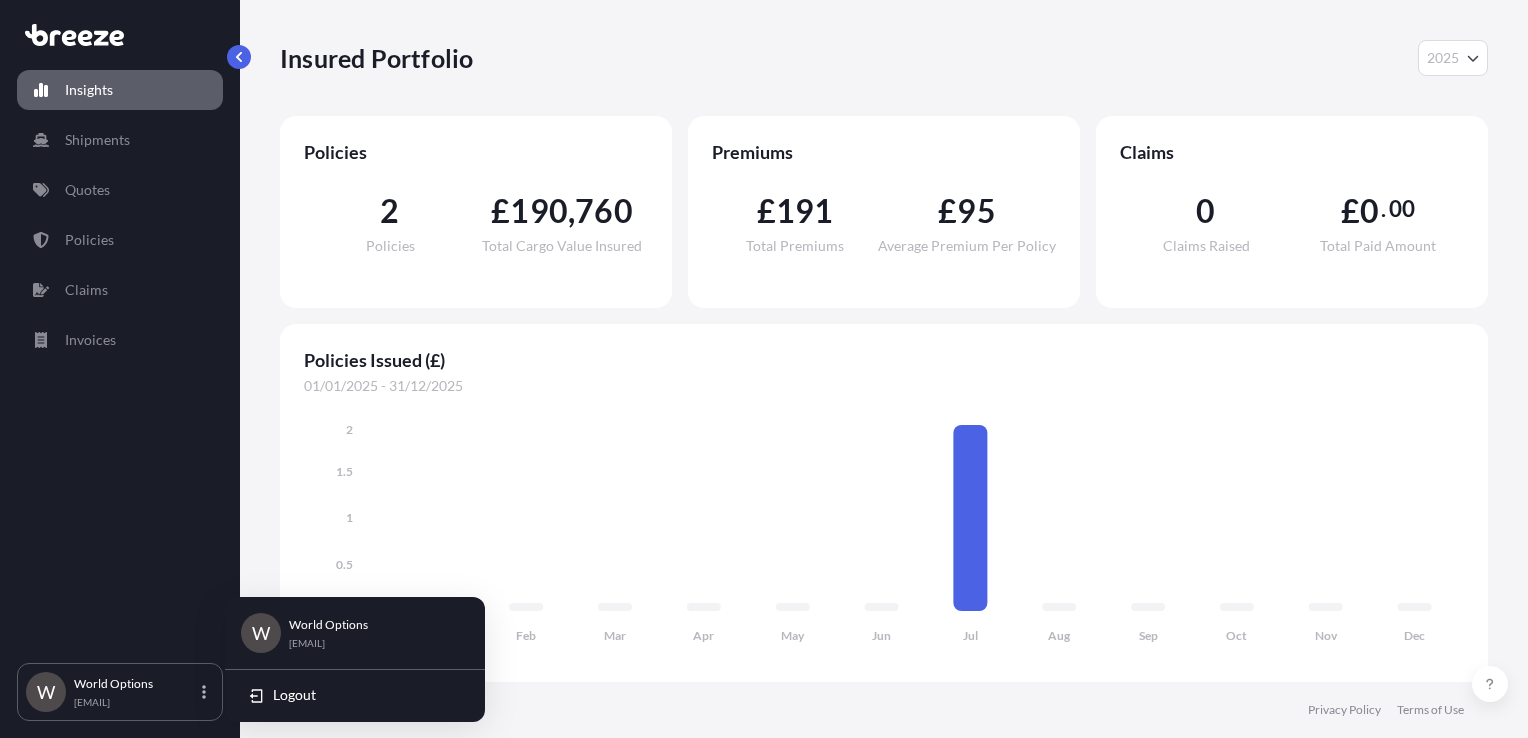 copy on "[EMAIL]" 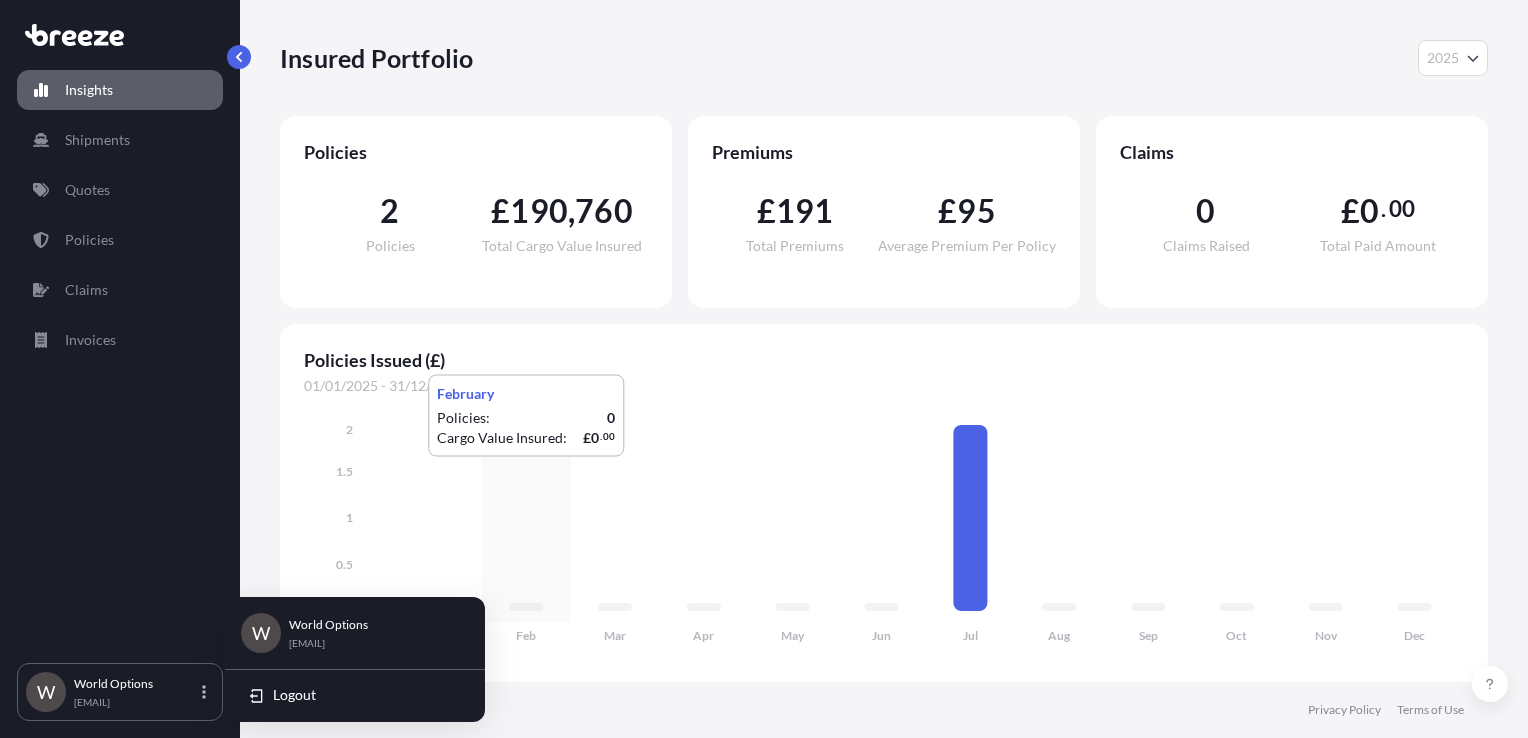 click on "Jan Feb Mar Apr May Jun Jul Aug Sep Oct Nov Dec 0 0.5 1 1.5 2" 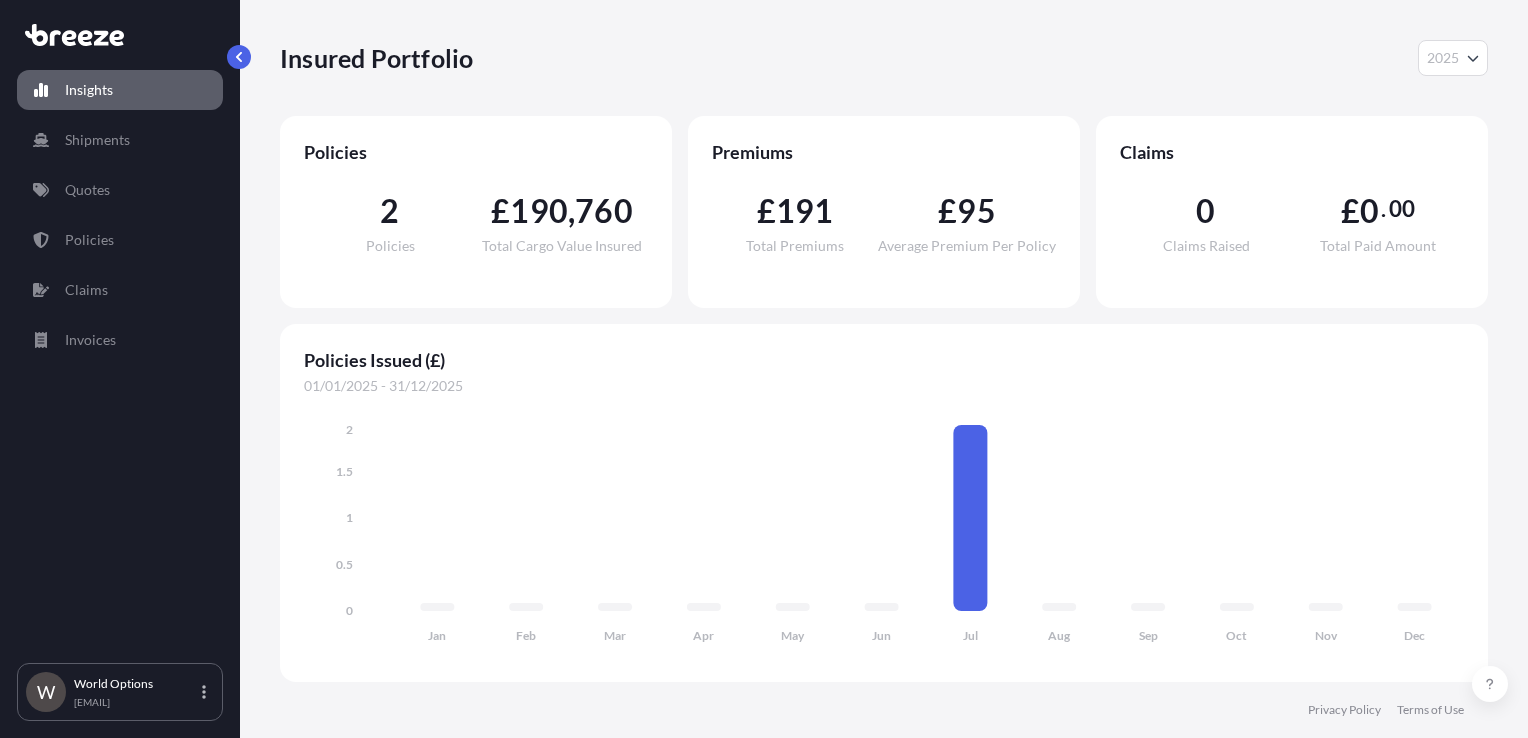 click on "Policies Issued (£) [DATE] - [DATE] Jan Feb Mar Apr May Jun Jul Aug Sep Oct Nov Dec 0 0.5 1 1.5 2" at bounding box center [884, 503] 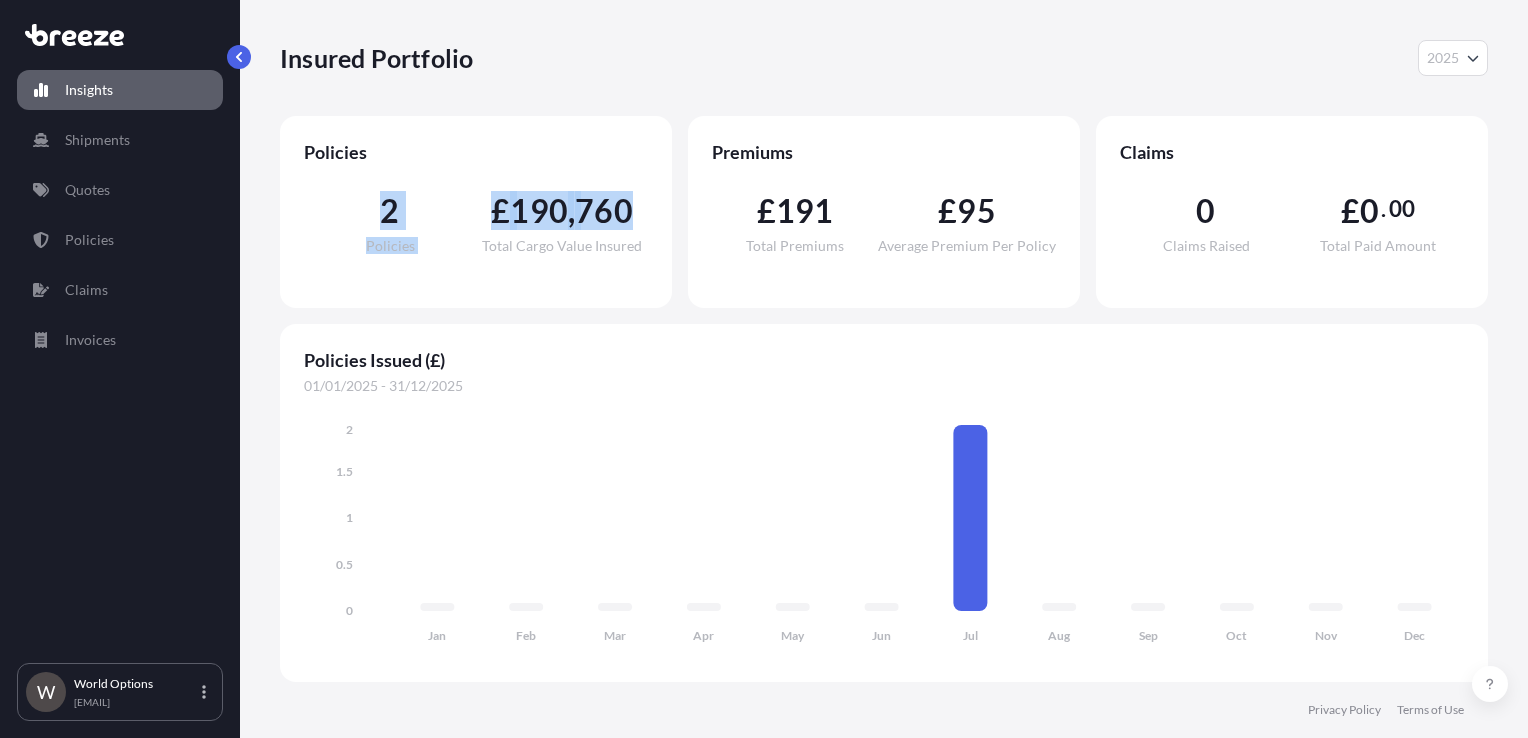 drag, startPoint x: 628, startPoint y: 218, endPoint x: 347, endPoint y: 210, distance: 281.11386 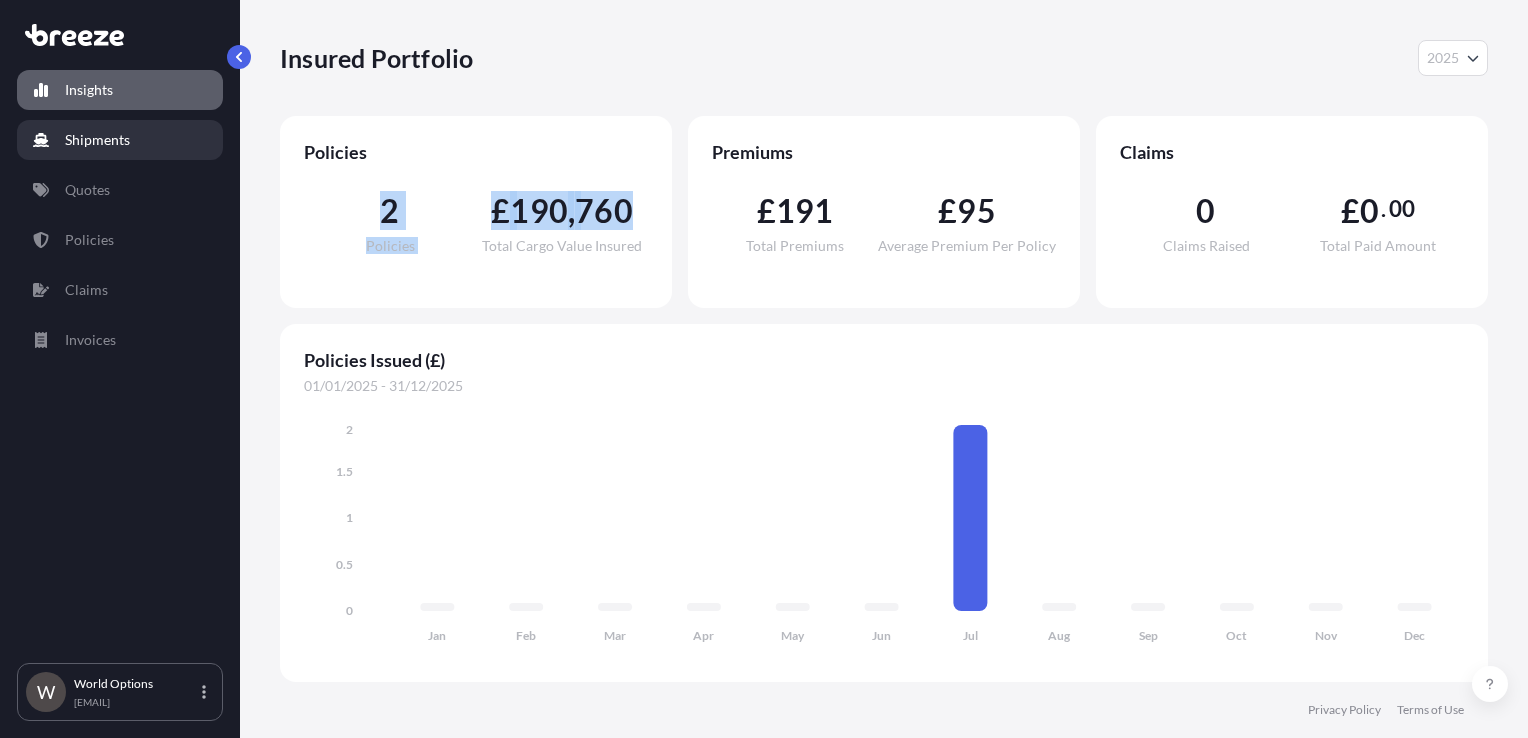 click on "Shipments" at bounding box center [120, 140] 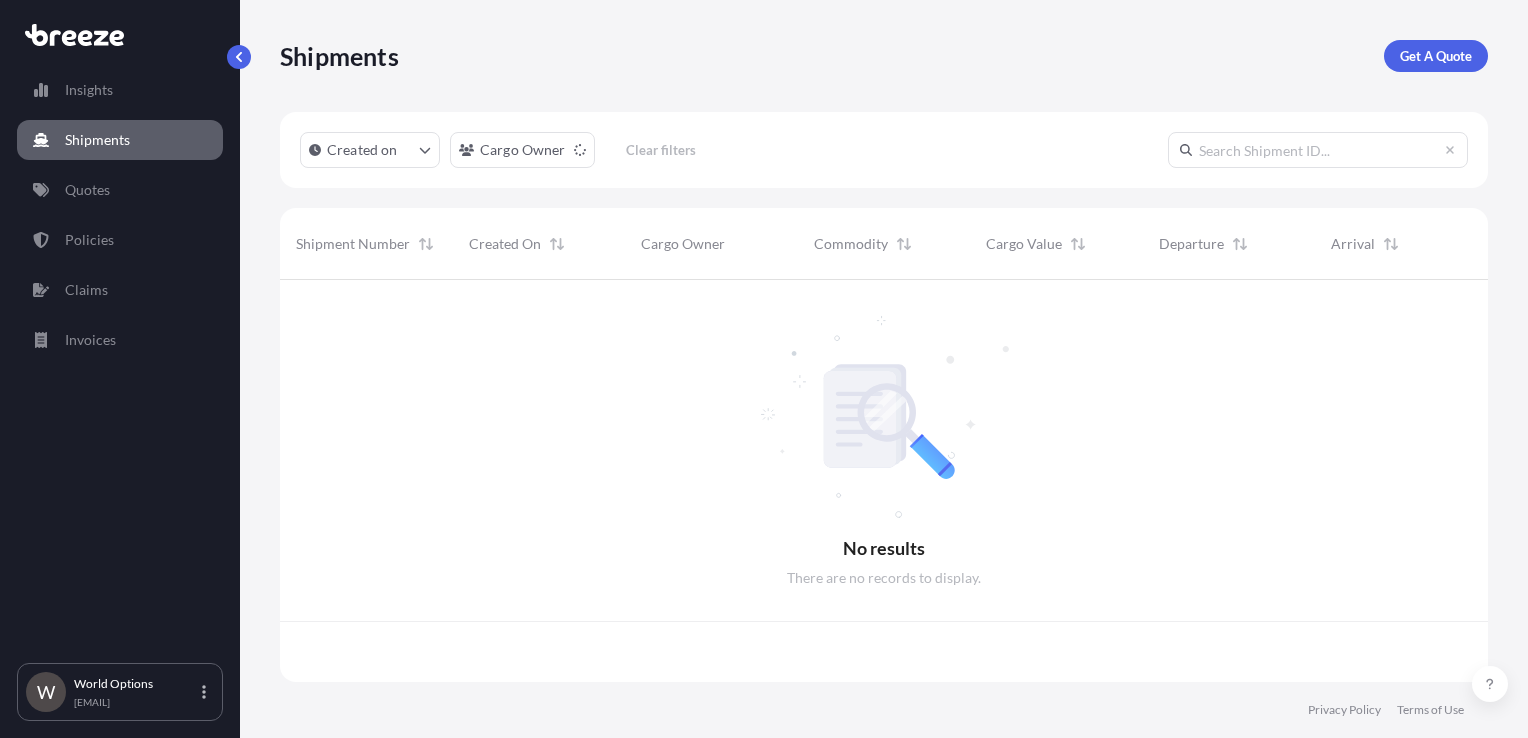 scroll, scrollTop: 16, scrollLeft: 16, axis: both 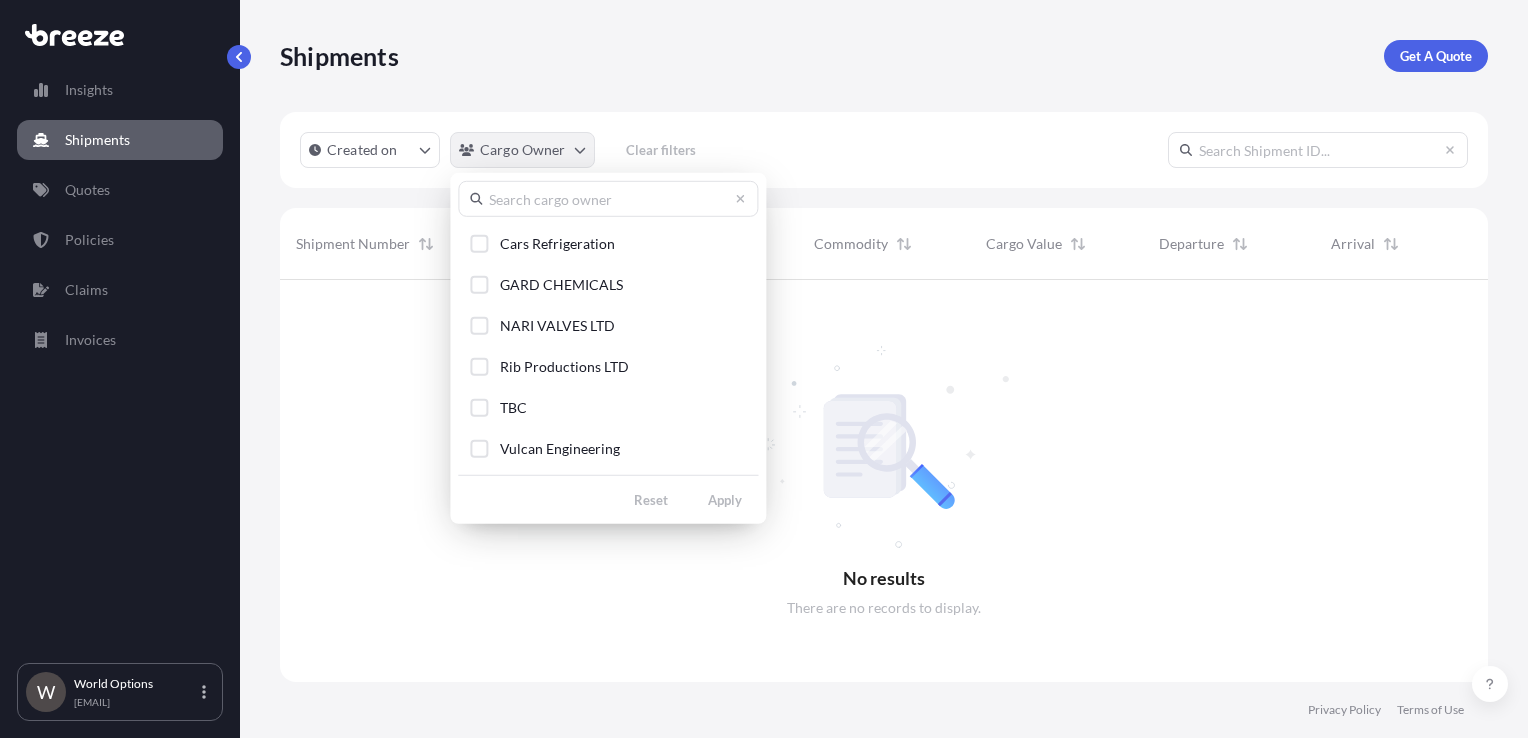 click on "Insights Shipments Quotes Policies Claims Invoices W World Options [EMAIL] Shipments Get A Quote Created on Cargo Owner Clear filters No results There are no records to display. Shipment Number Created On Cargo Owner Commodity Cargo Value Departure Arrival Privacy Policy Terms of Use
0 Cars Refrigeration GARD CHEMICALS NARI VALVES LTD Rib Productions LTD TBC Vulcan Engineering Reset Apply" at bounding box center [764, 369] 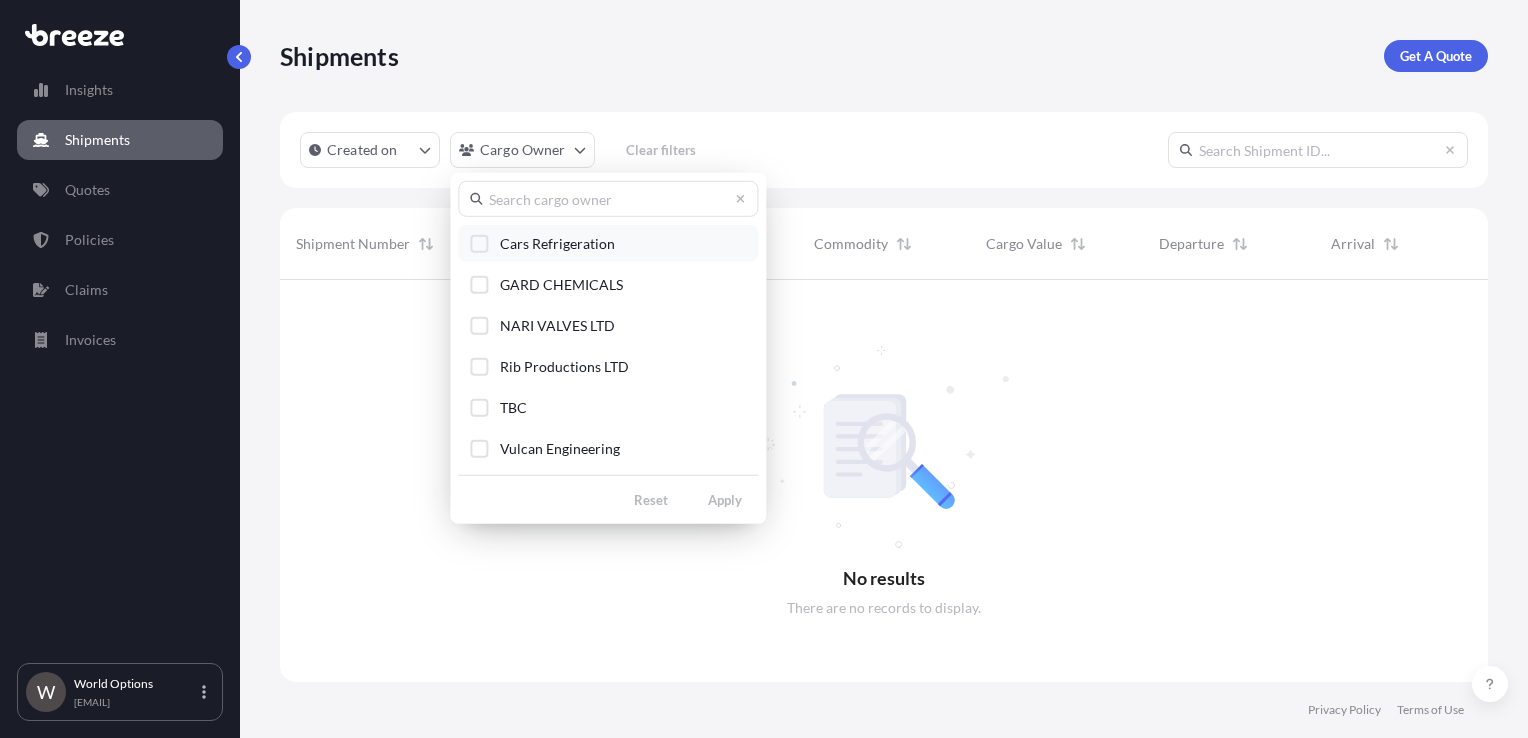 click on "Cars Refrigeration" at bounding box center [557, 244] 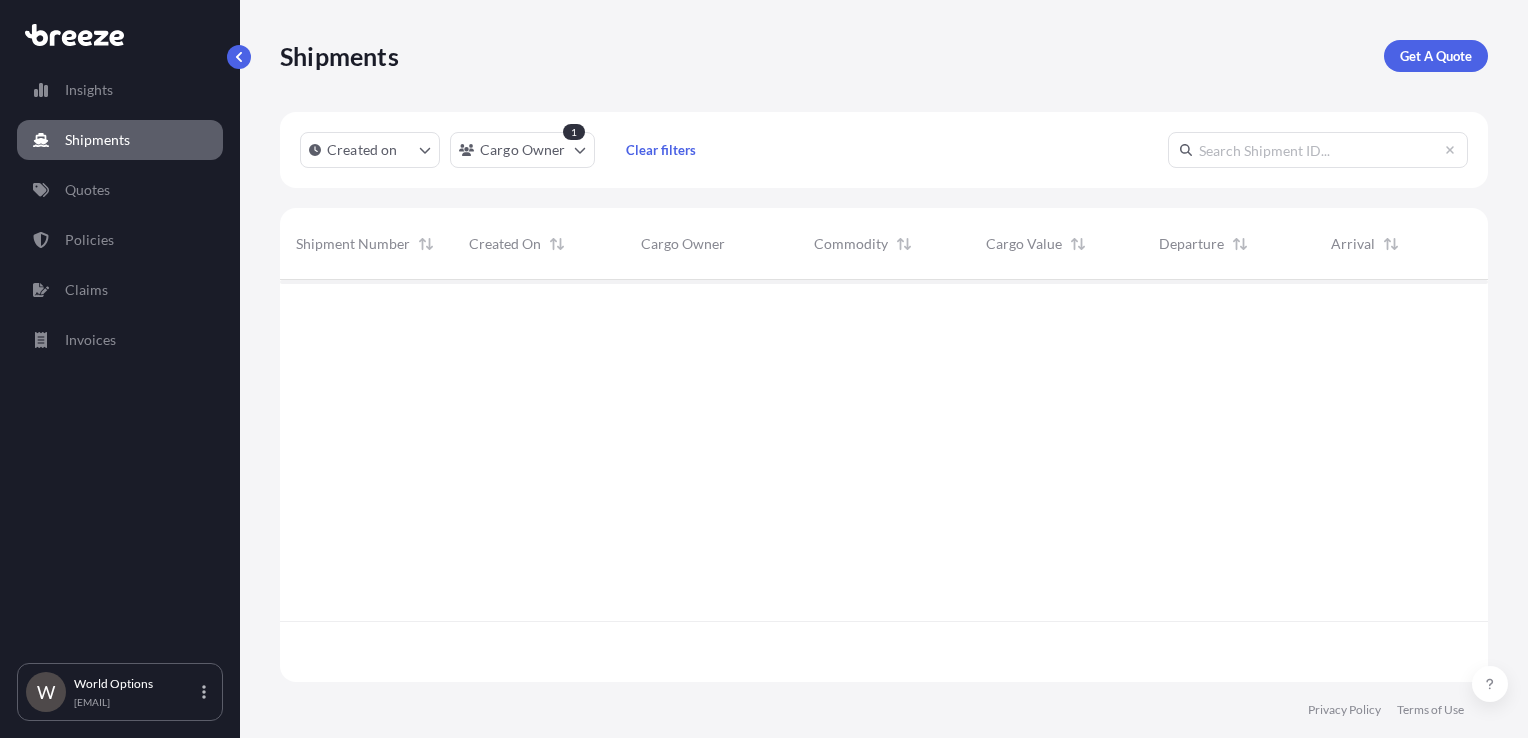 scroll, scrollTop: 398, scrollLeft: 1192, axis: both 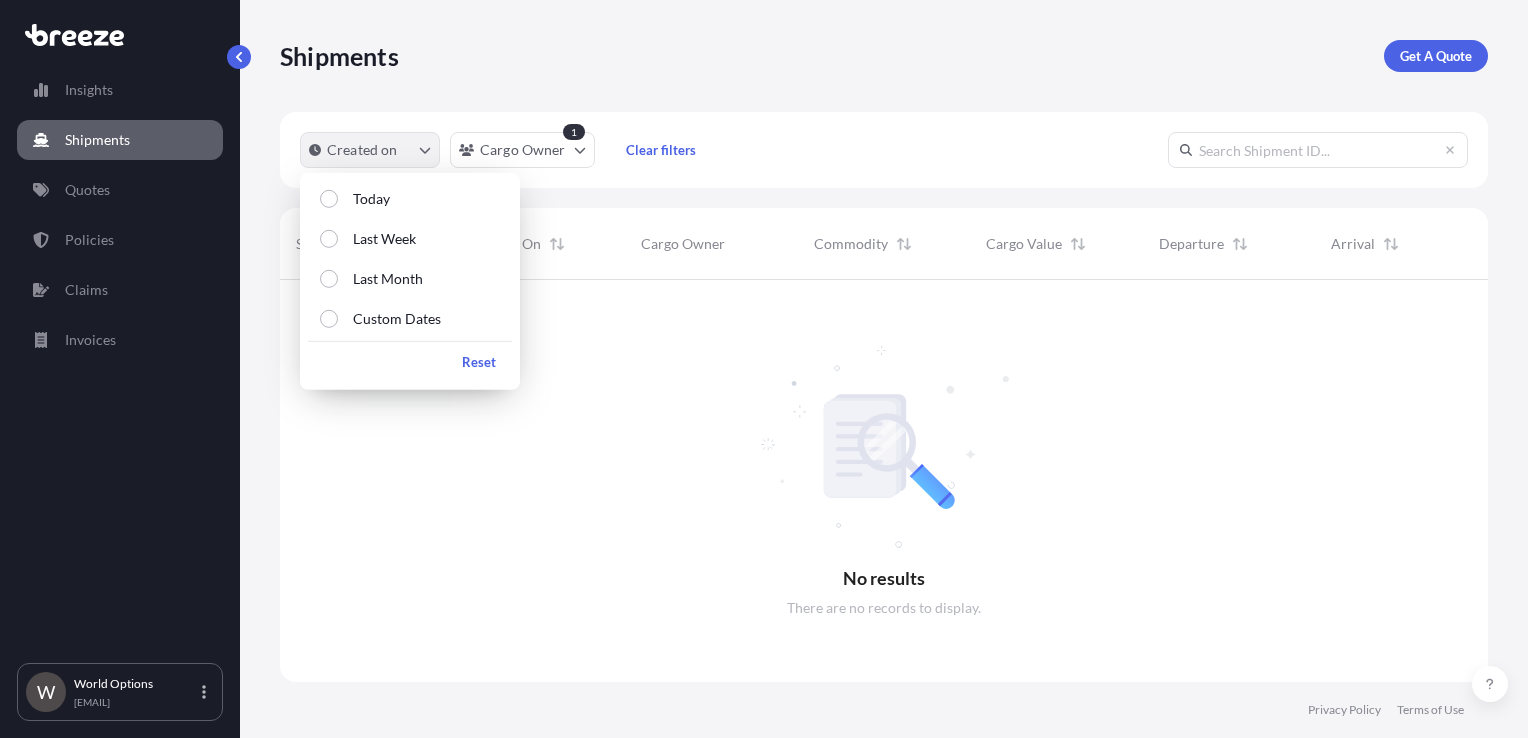 click on "Created on" at bounding box center [370, 150] 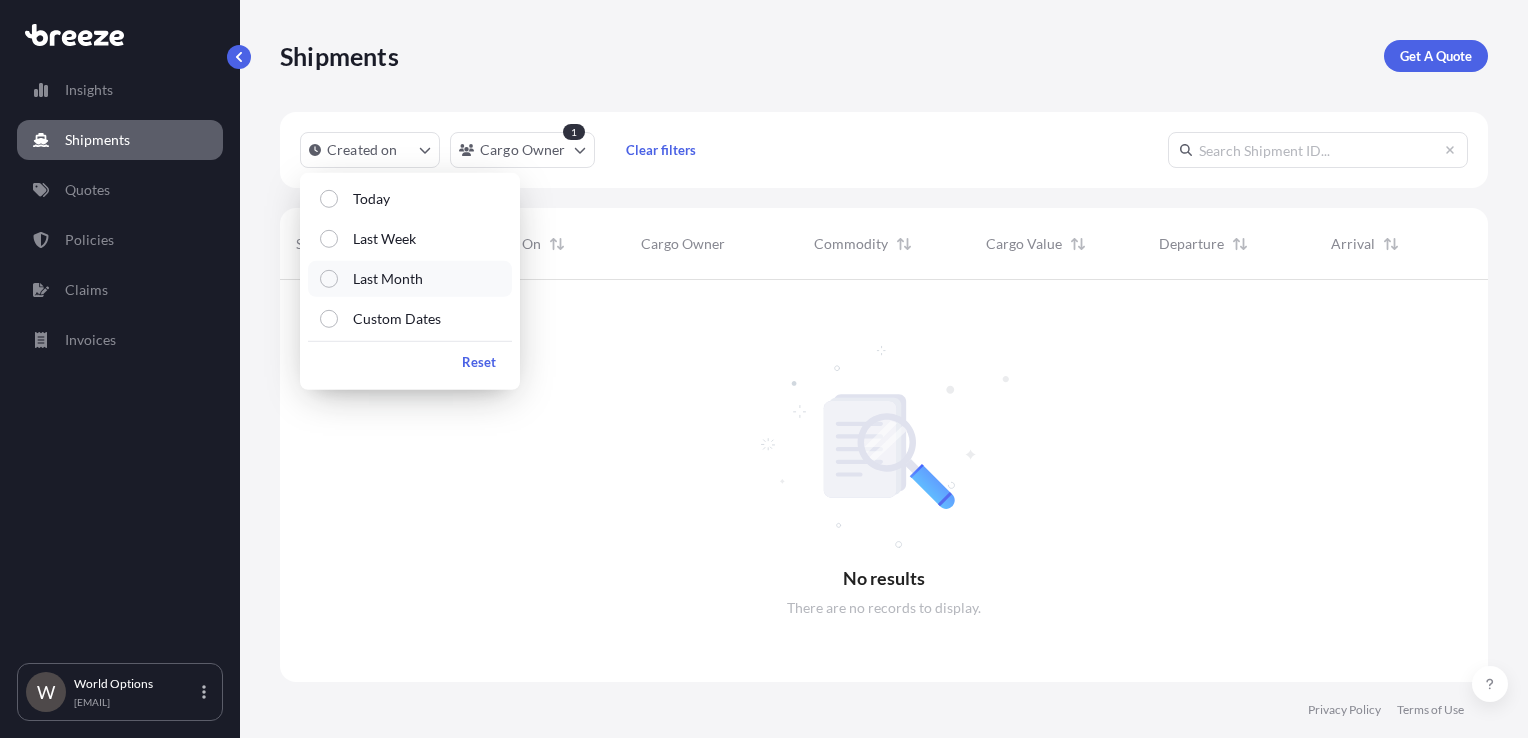 click on "Last Month" at bounding box center [388, 279] 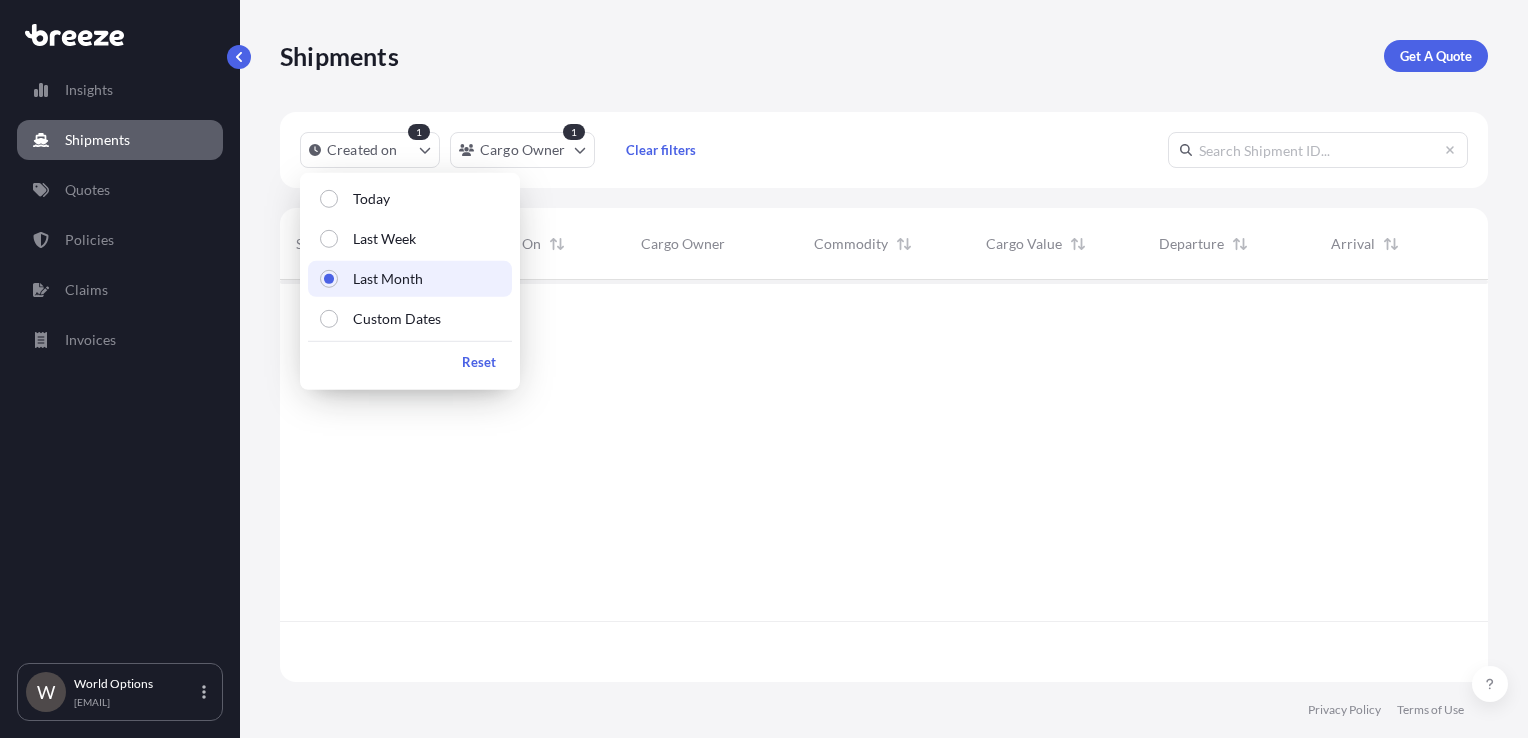 scroll, scrollTop: 16, scrollLeft: 16, axis: both 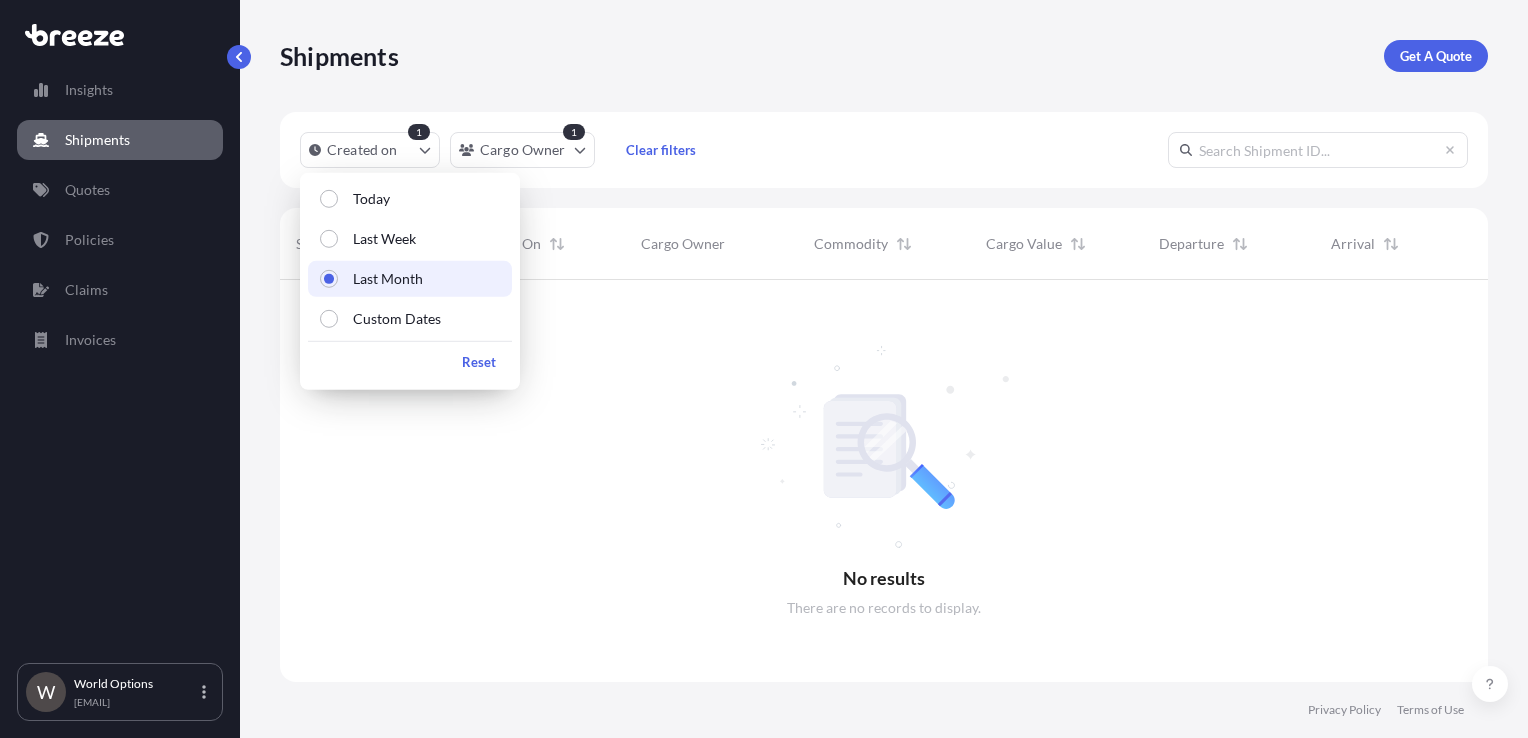 click at bounding box center (884, 481) 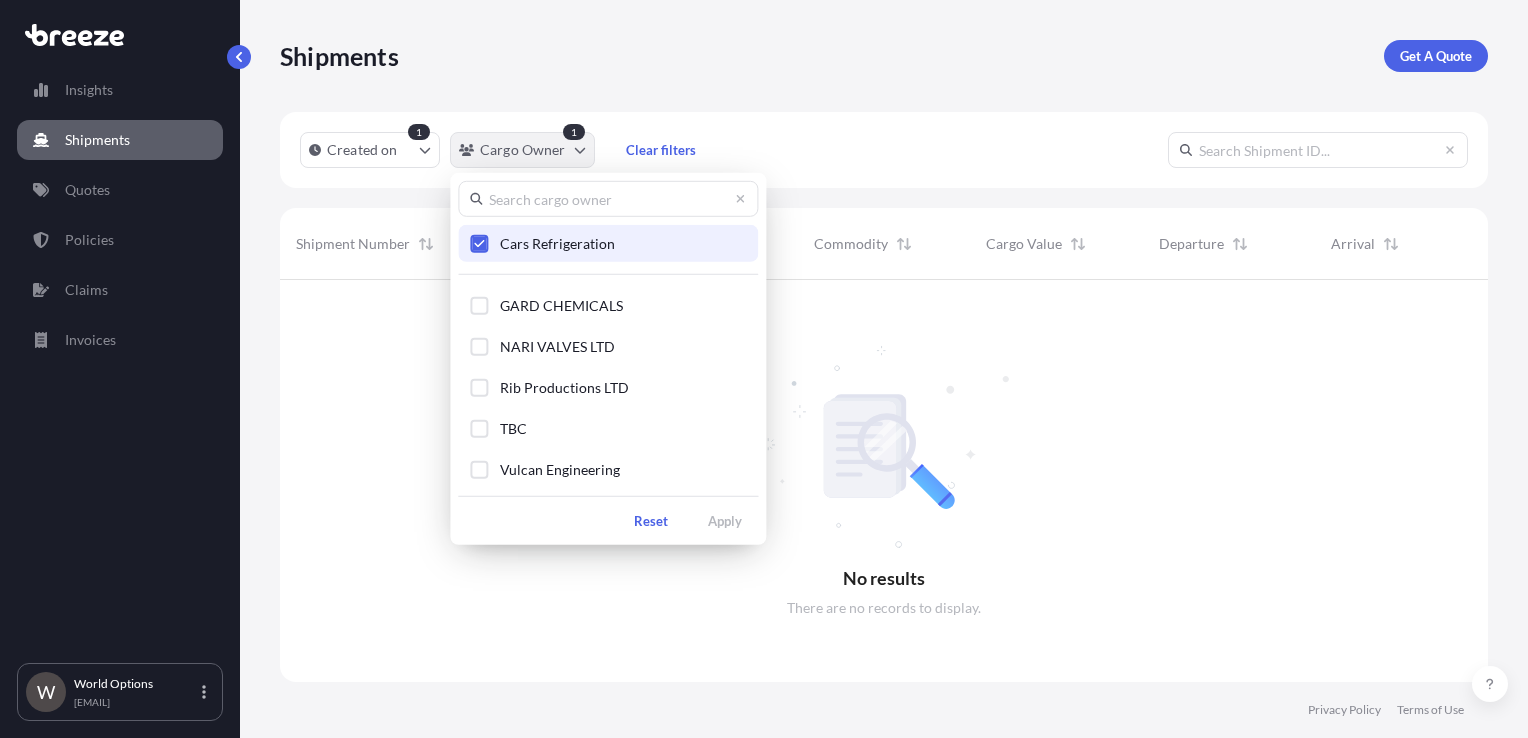 click on "Insights Shipments Quotes Policies Claims Invoices W World Options [EMAIL] Shipments Get A Quote Created on 1 Cargo Owner 1 Clear filters No results There are no records to display. Shipment Number Created On Cargo Owner Commodity Cargo Value Departure Arrival Privacy Policy Terms of Use
0 Cars Refrigeration GARD CHEMICALS NARI VALVES LTD Rib Productions LTD TBC Vulcan Engineering Reset Apply" at bounding box center [764, 369] 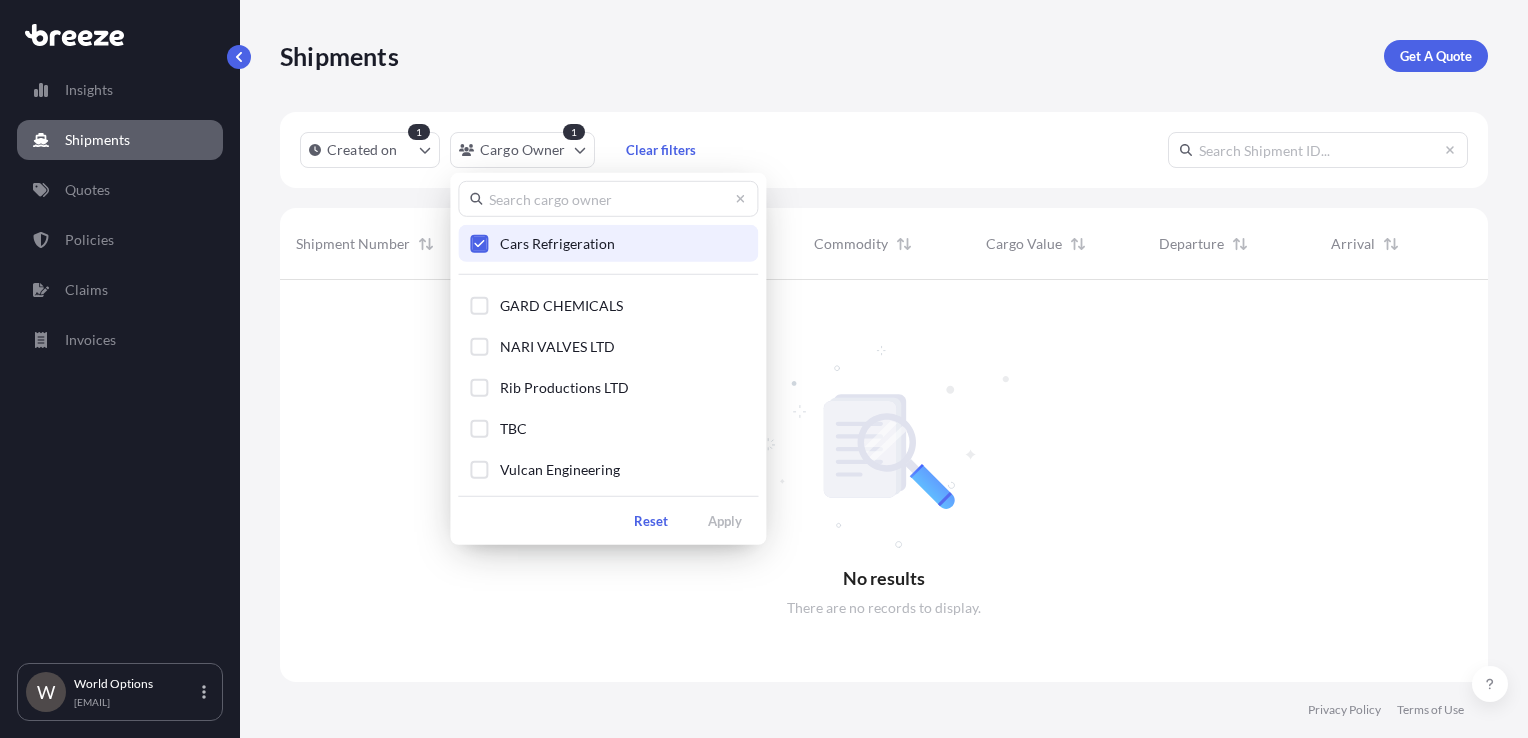 click on "Cars Refrigeration" at bounding box center [557, 244] 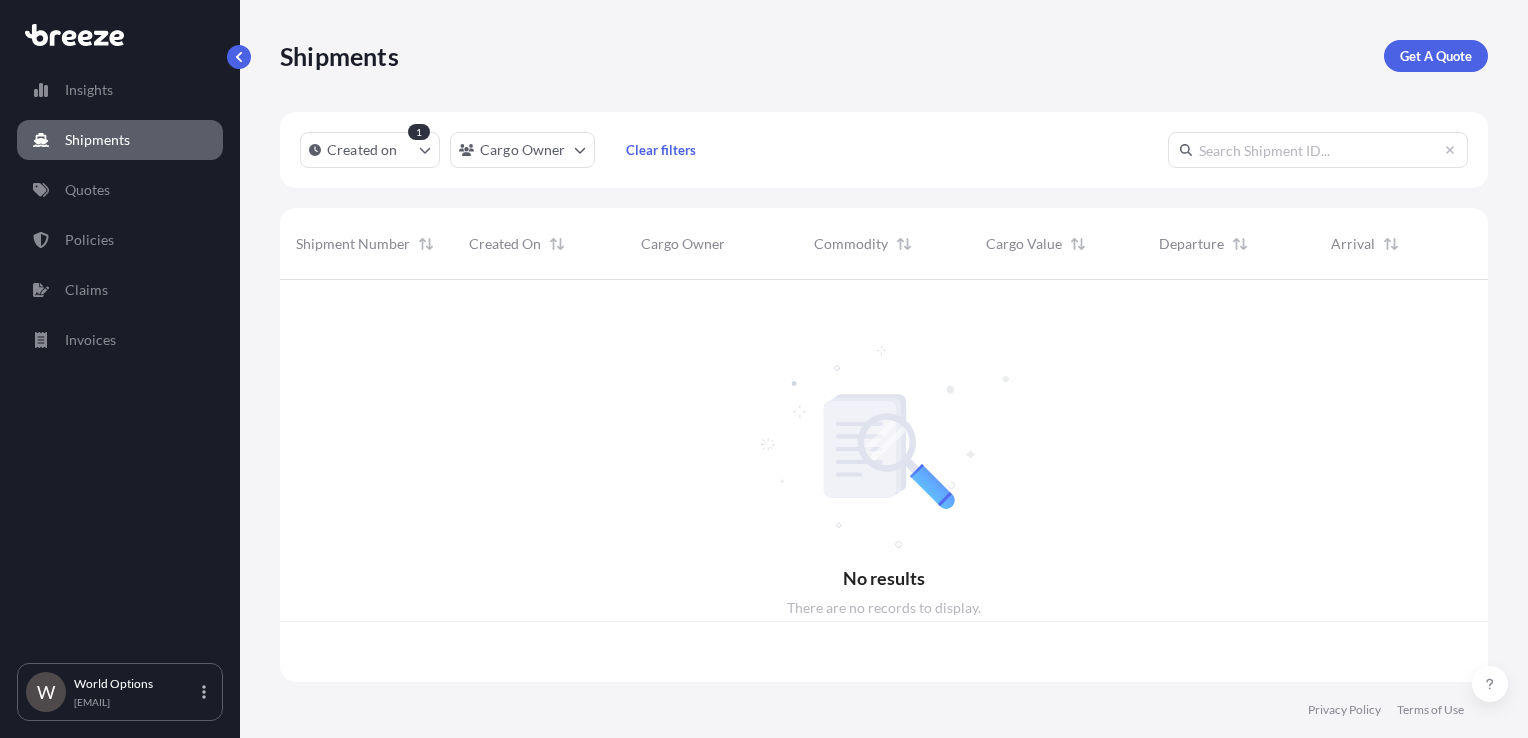 scroll, scrollTop: 398, scrollLeft: 1192, axis: both 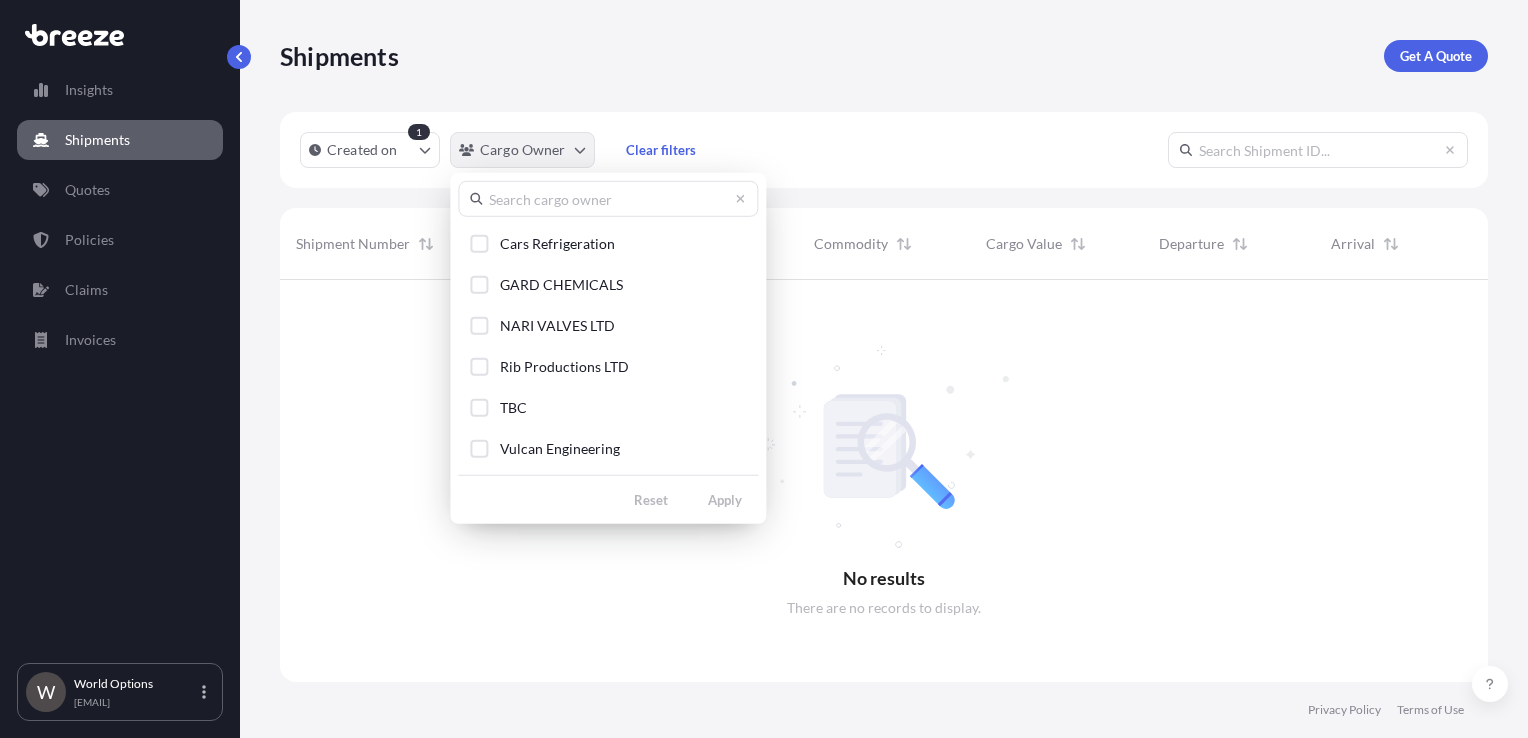 click on "Insights Shipments Quotes Policies Claims Invoices W World Options [EMAIL] Shipments Get A Quote Created on 1 Cargo Owner Clear filters No results There are no records to display. Shipment Number Created On Cargo Owner Commodity Cargo Value Departure Arrival Privacy Policy Terms of Use
0 Cars Refrigeration GARD CHEMICALS NARI VALVES LTD Rib Productions LTD TBC Vulcan Engineering Reset Apply" at bounding box center [764, 369] 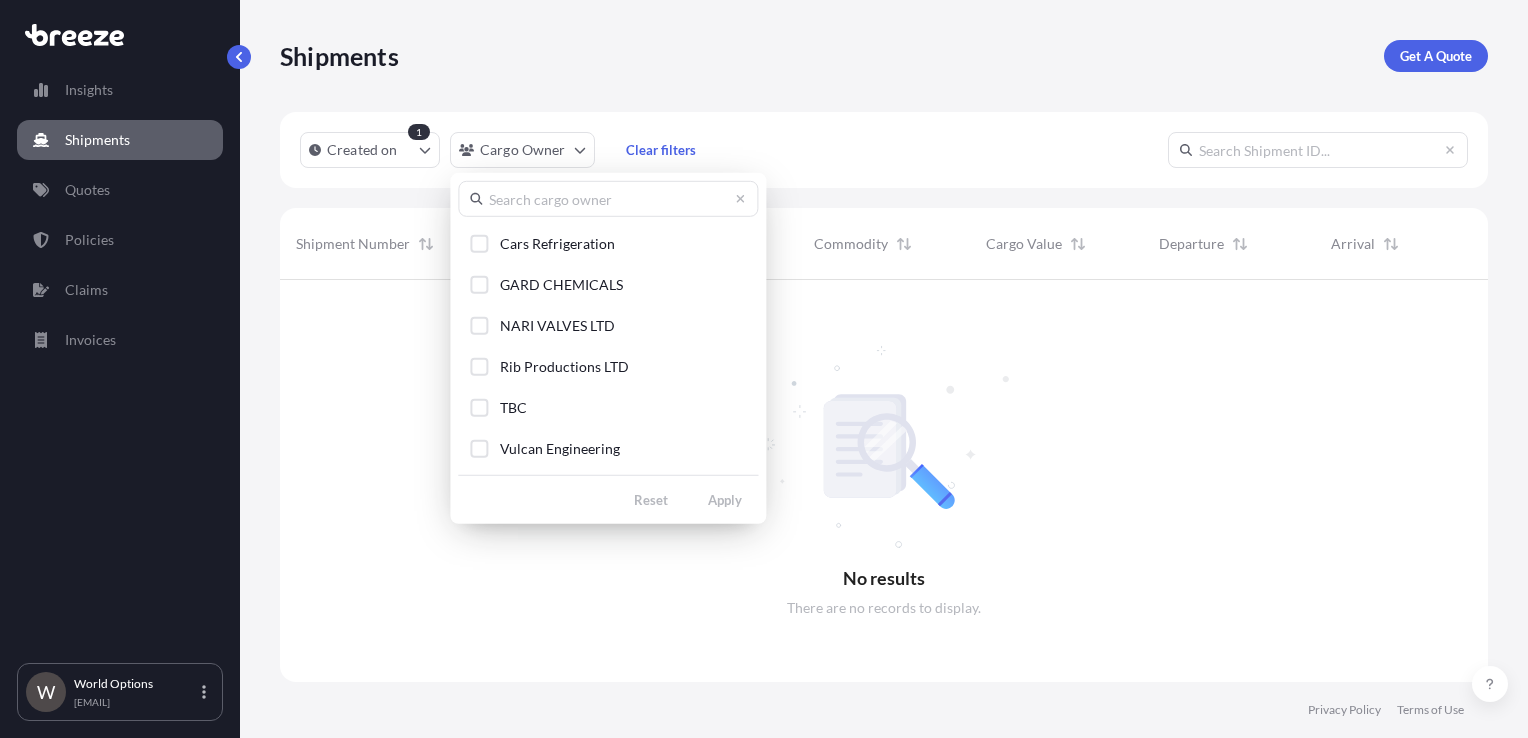 click on "Insights Shipments Quotes Policies Claims Invoices W World Options [EMAIL] Shipments Get A Quote Created on 1 Cargo Owner Clear filters No results There are no records to display. Shipment Number Created On Cargo Owner Commodity Cargo Value Departure Arrival Privacy Policy Terms of Use
0 Cars Refrigeration GARD CHEMICALS NARI VALVES LTD Rib Productions LTD TBC Vulcan Engineering Reset Apply" at bounding box center [764, 369] 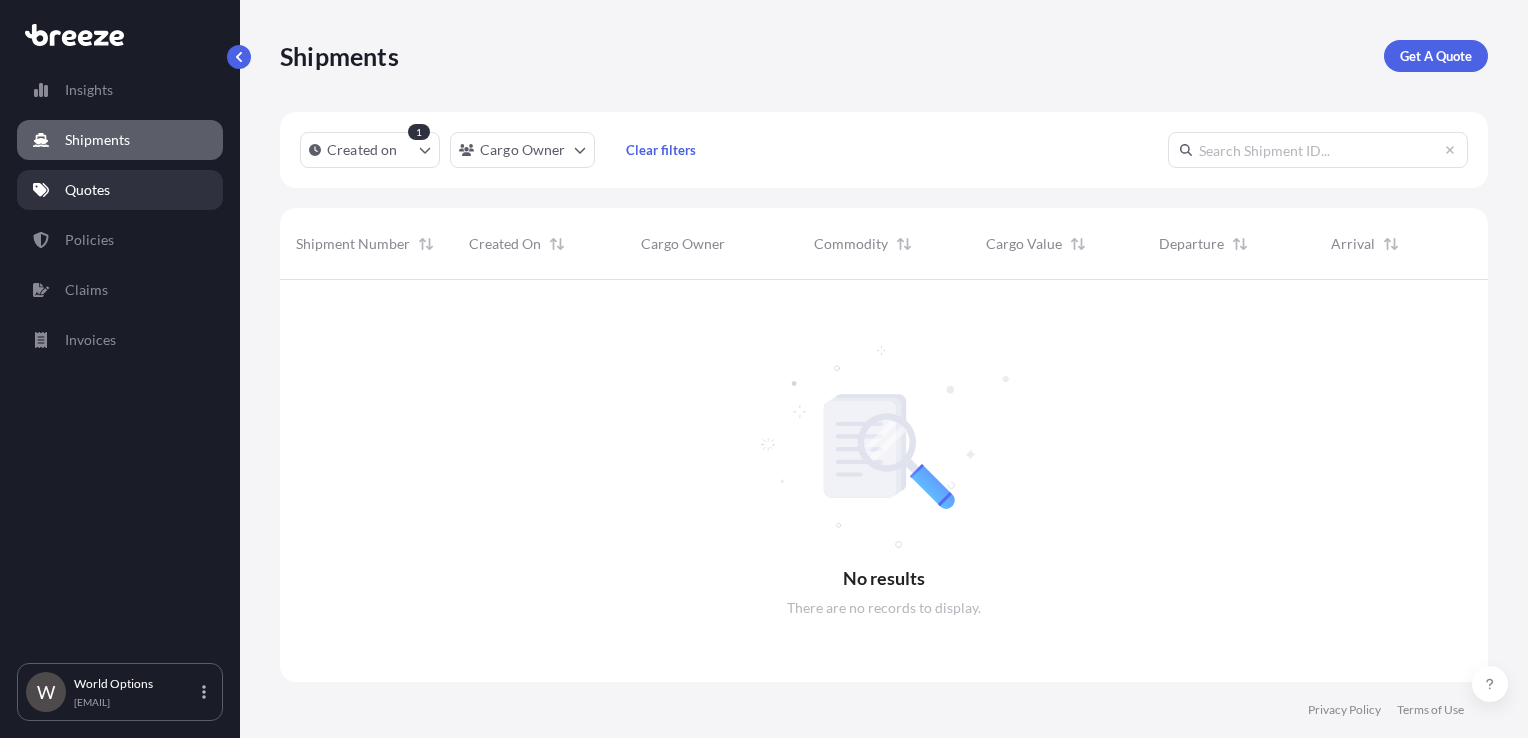 click on "Quotes" at bounding box center (87, 190) 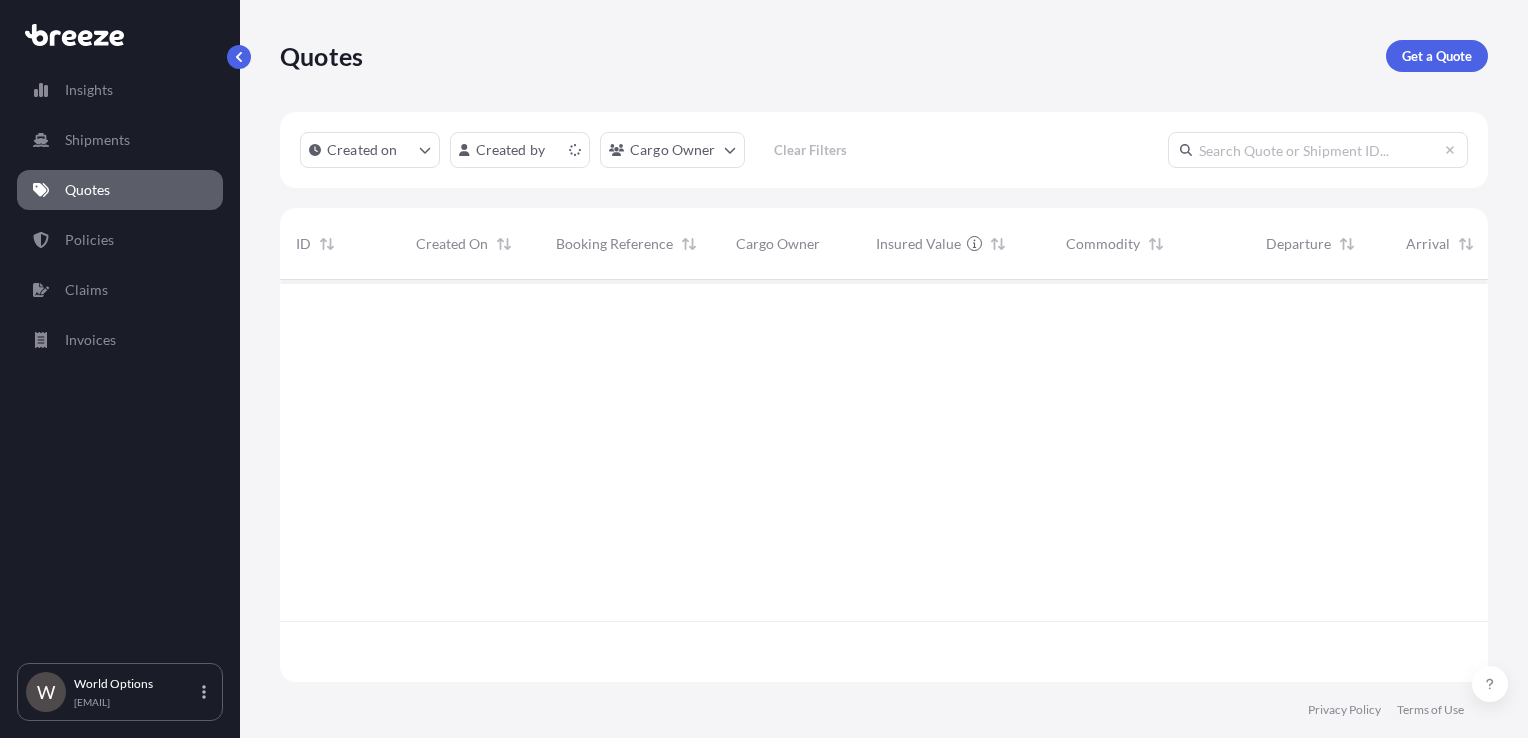 scroll, scrollTop: 16, scrollLeft: 16, axis: both 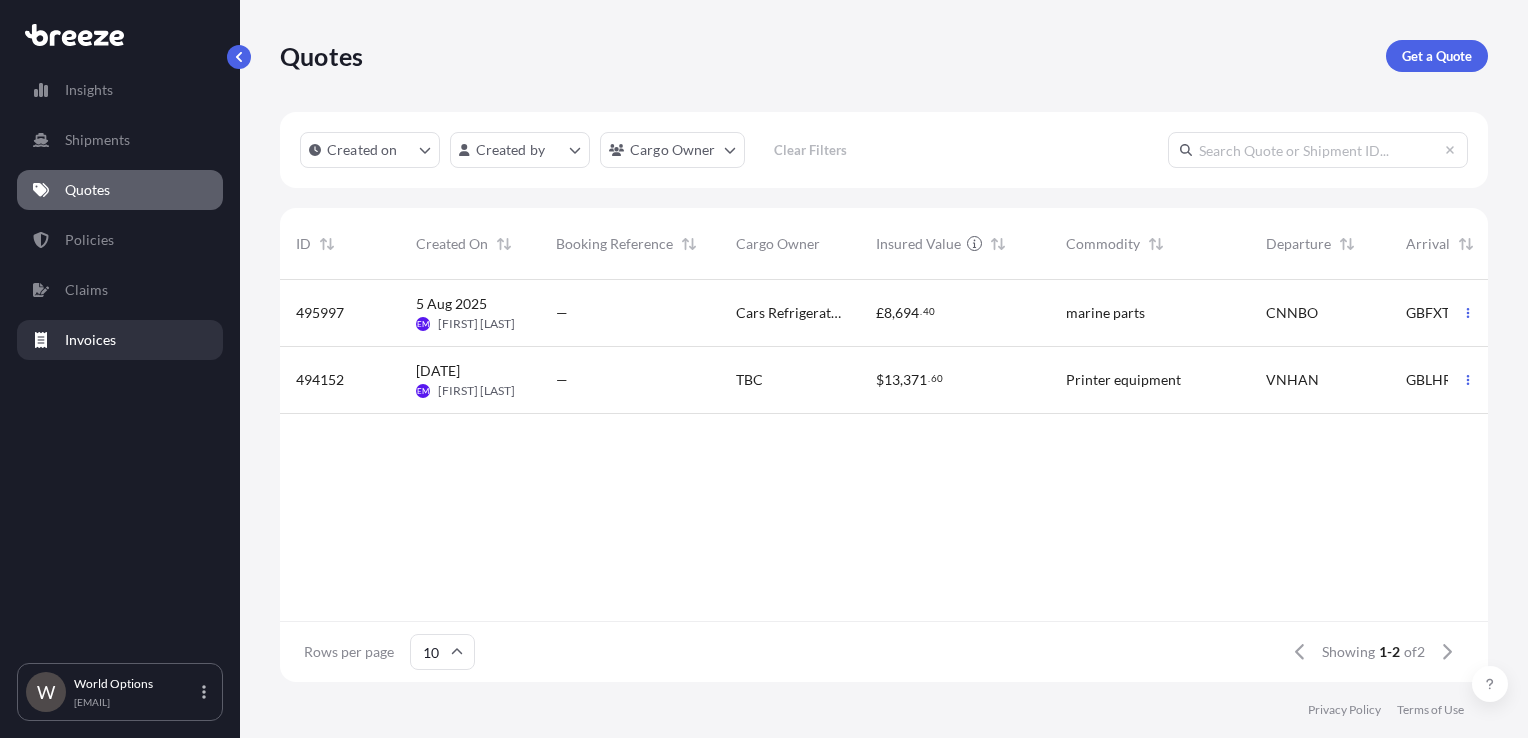 click on "Invoices" at bounding box center [90, 340] 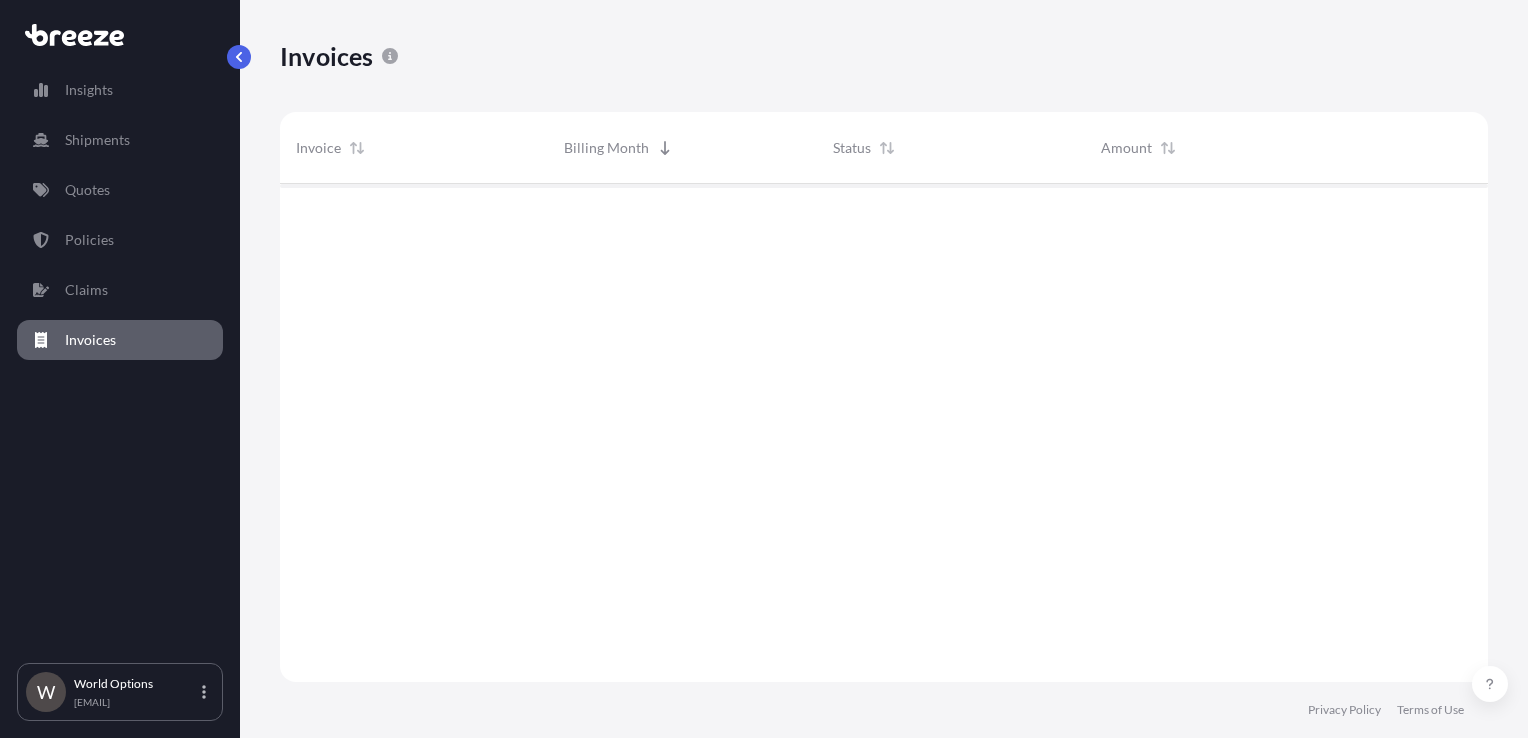 scroll, scrollTop: 16, scrollLeft: 16, axis: both 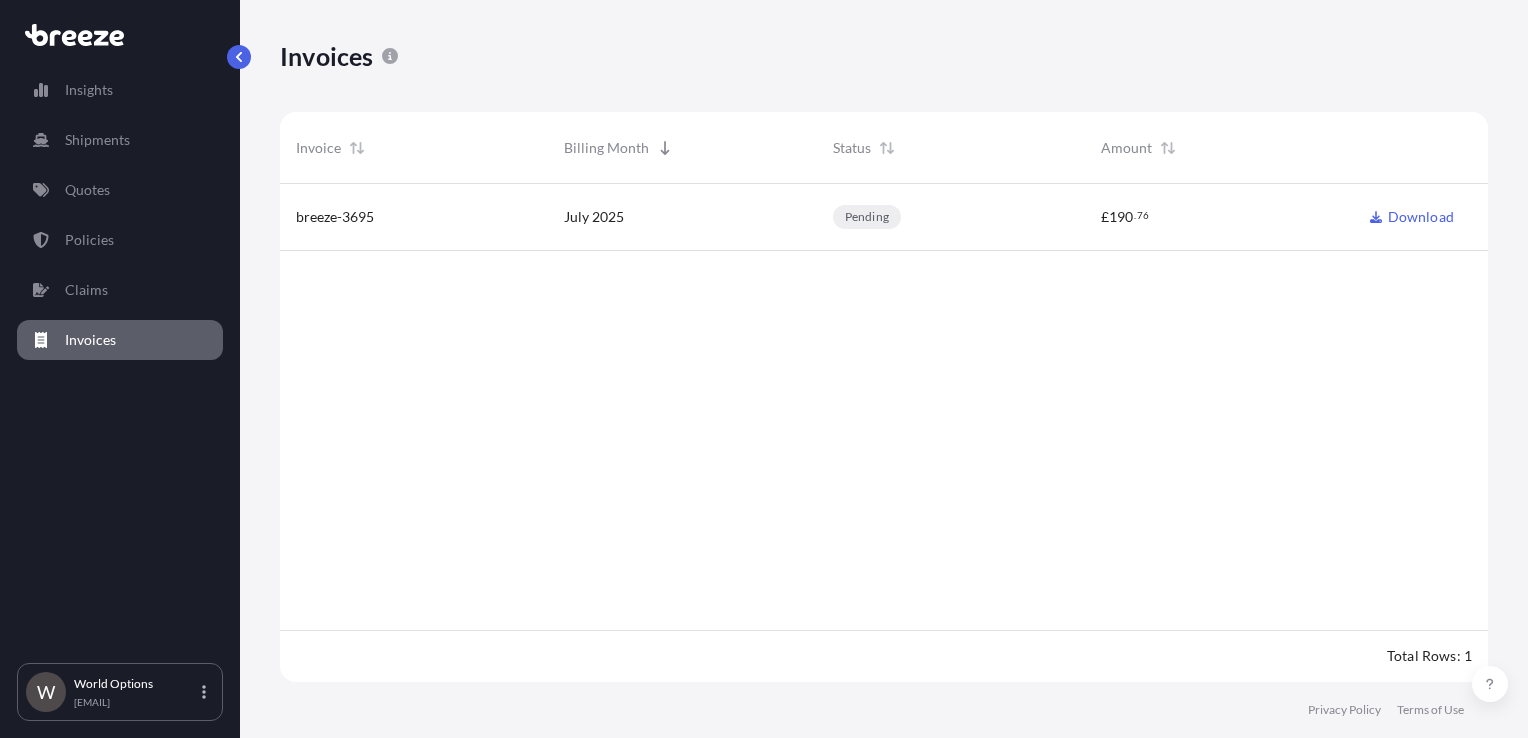 click on "breeze-3695" at bounding box center (335, 217) 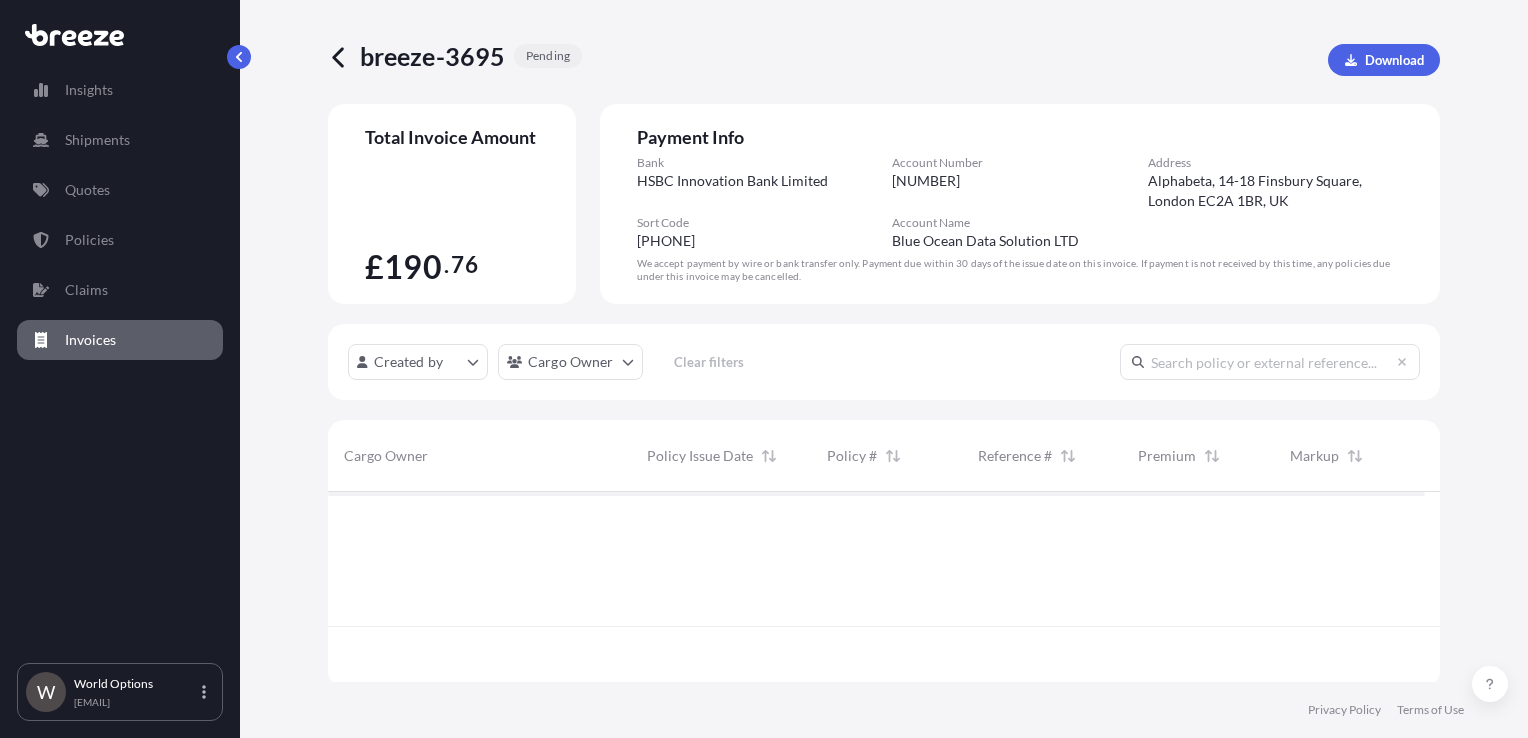 scroll, scrollTop: 16, scrollLeft: 16, axis: both 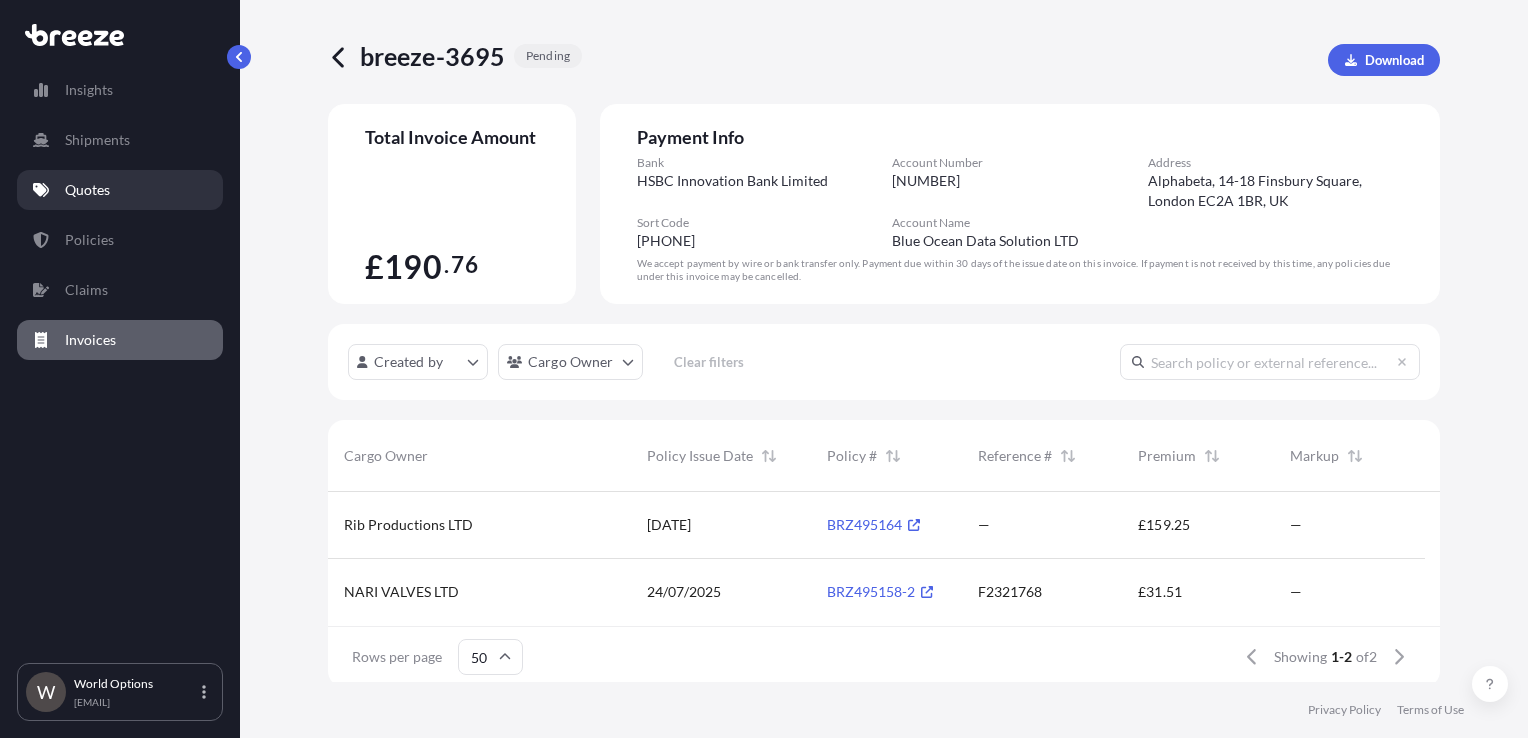 click on "Quotes" at bounding box center [120, 190] 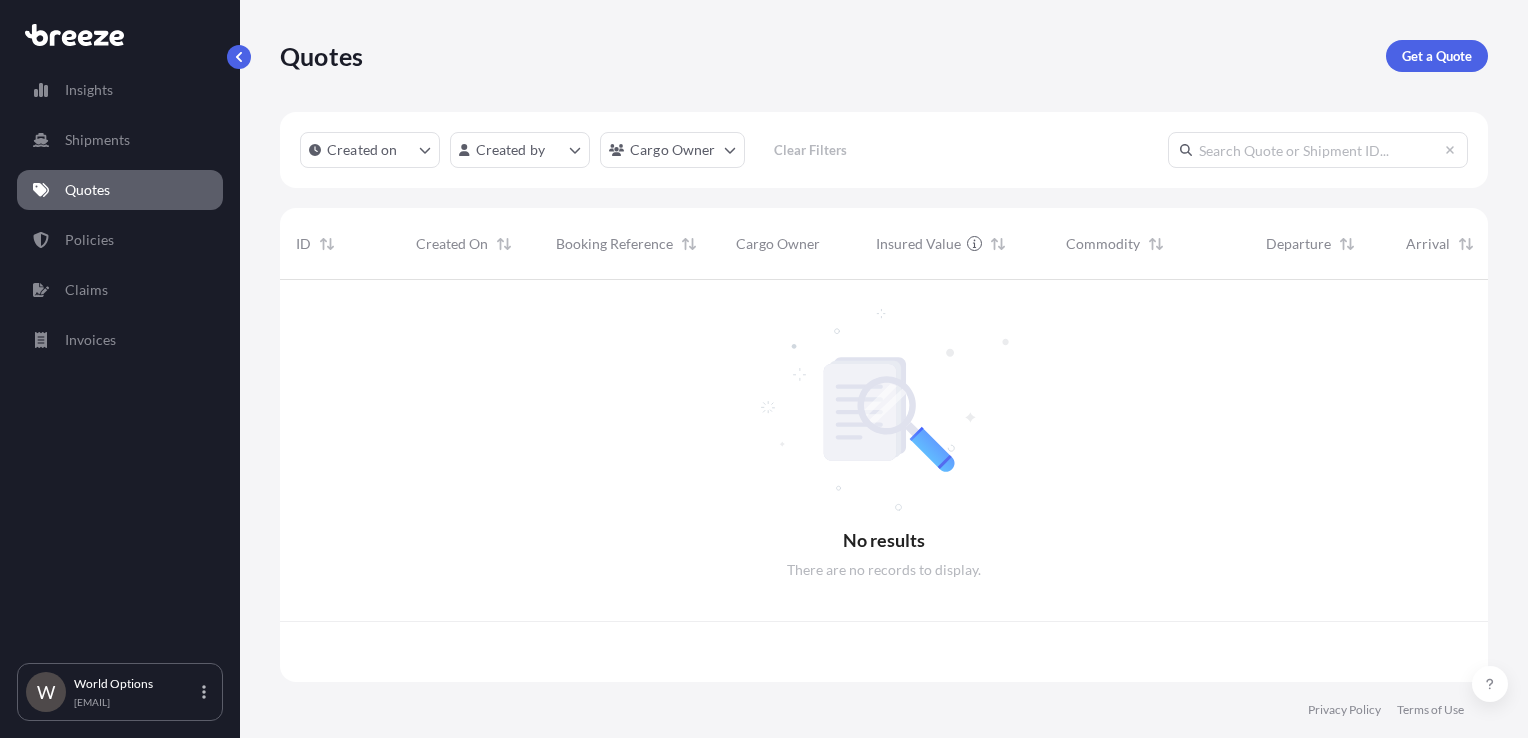 scroll, scrollTop: 16, scrollLeft: 16, axis: both 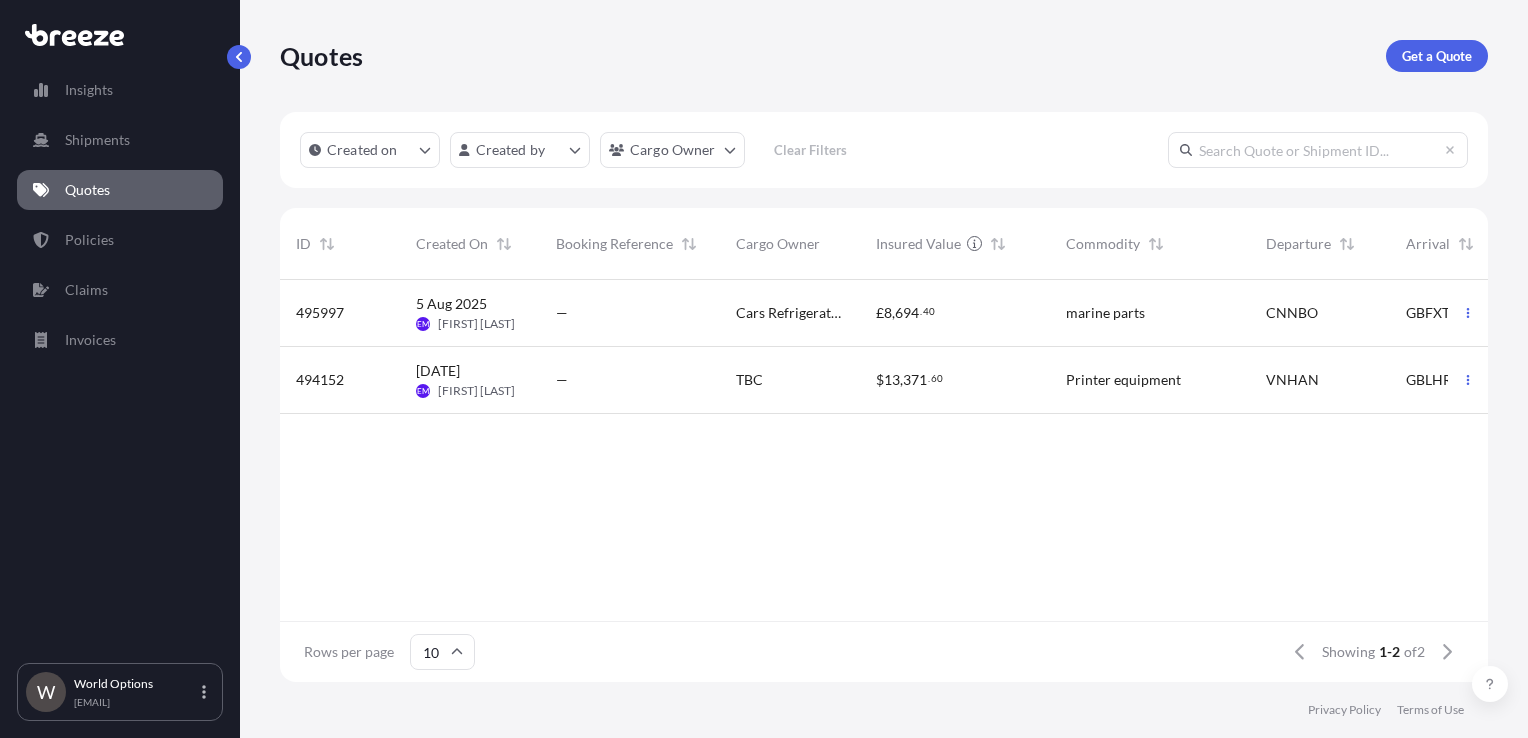 click on "[FIRST] [LAST]" at bounding box center (476, 324) 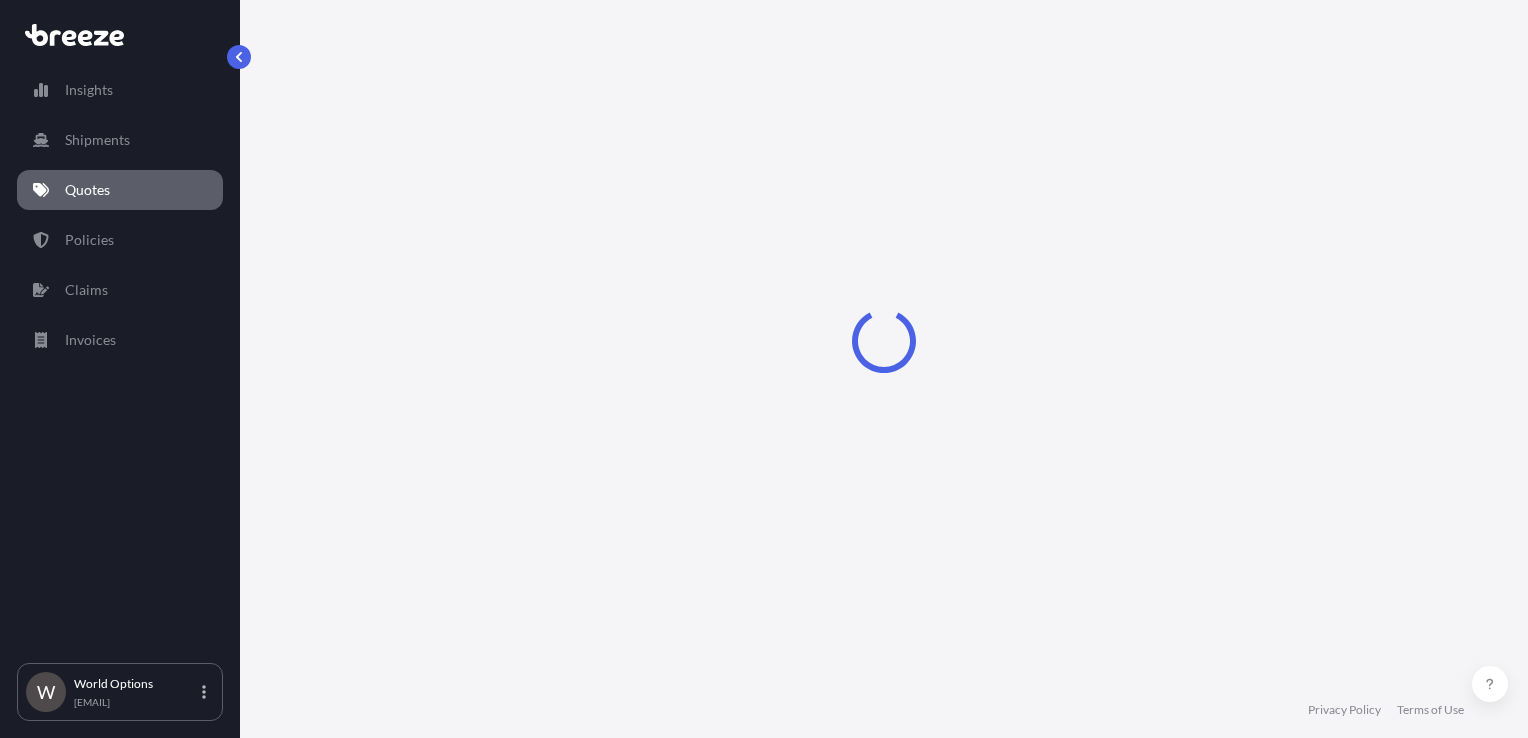 select on "Road" 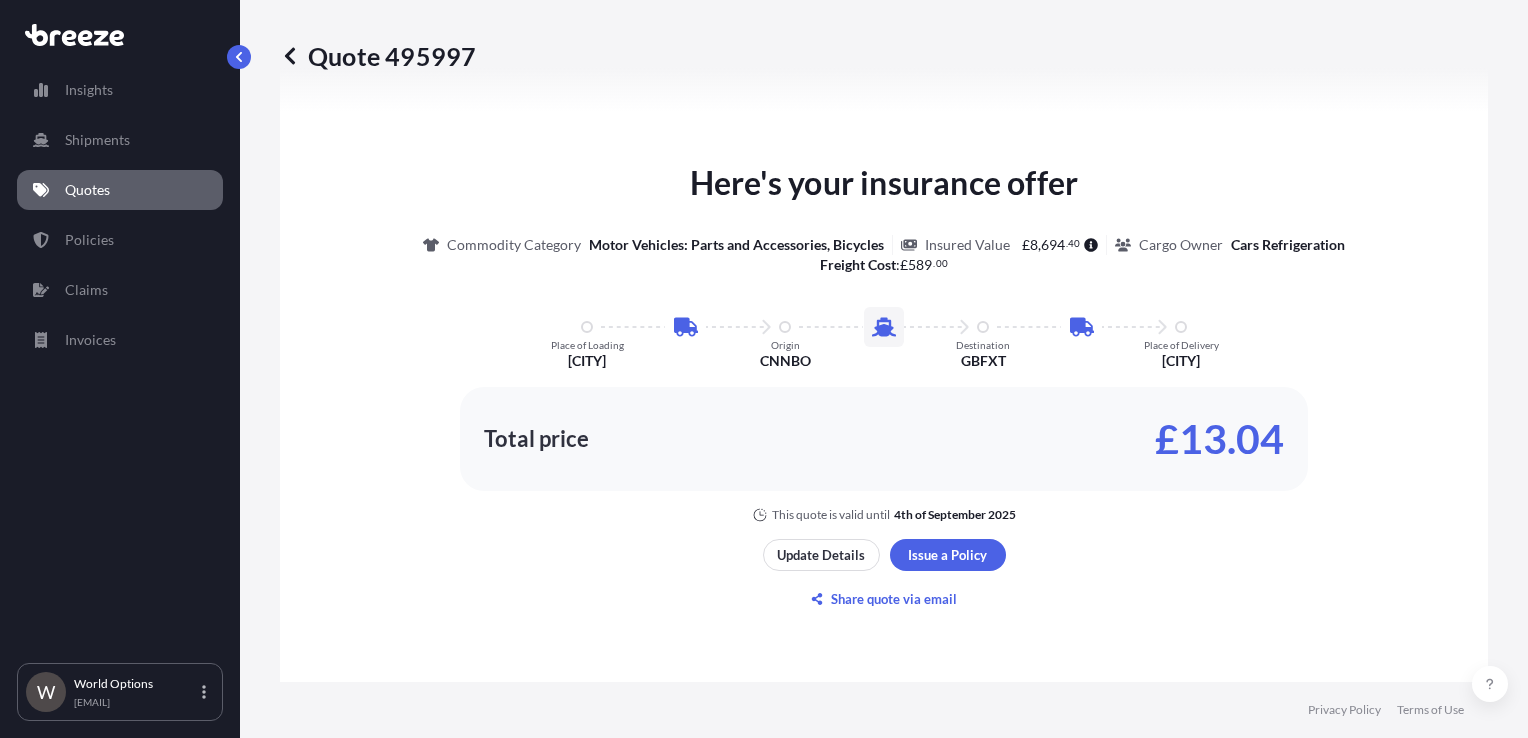 scroll, scrollTop: 1198, scrollLeft: 0, axis: vertical 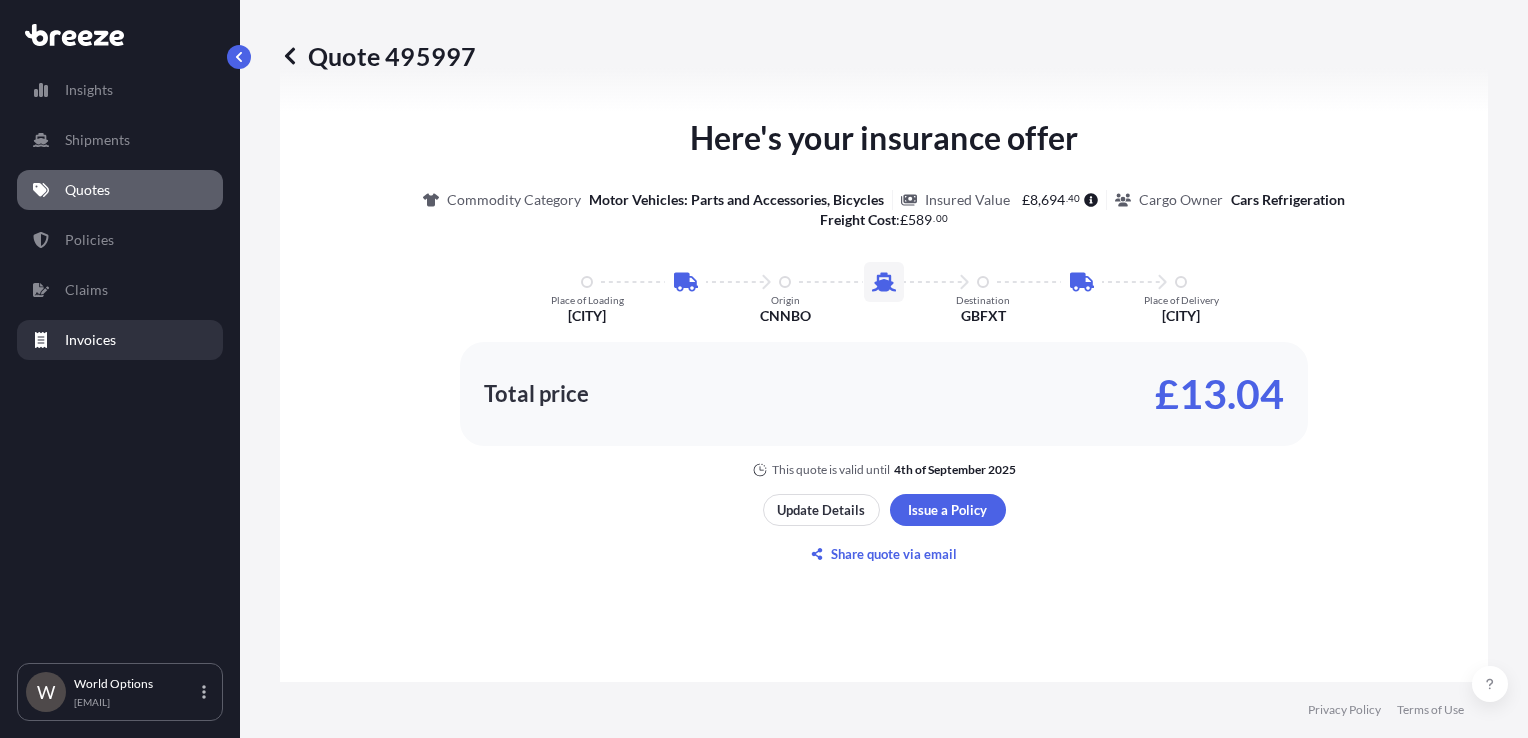 click on "Invoices" at bounding box center (120, 340) 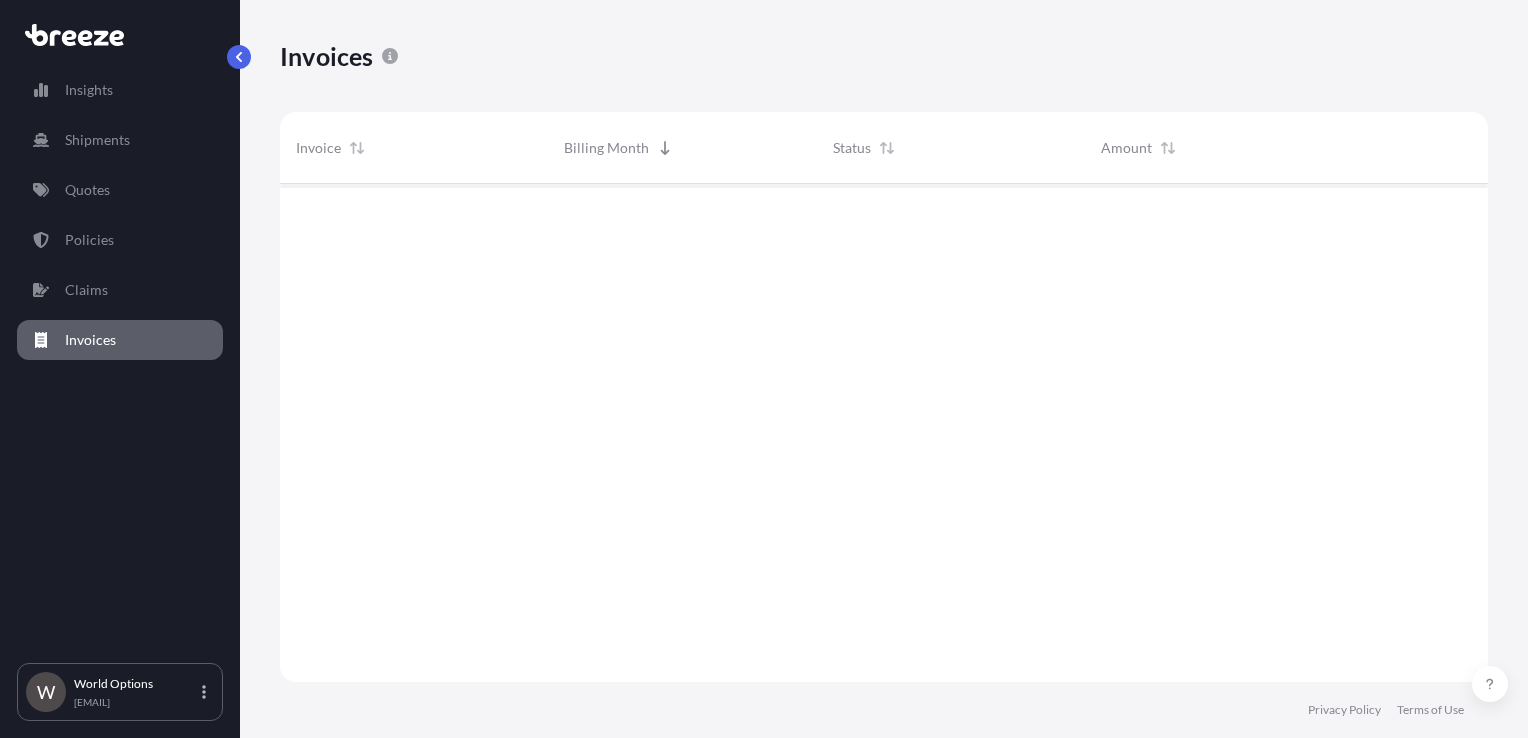 scroll, scrollTop: 0, scrollLeft: 0, axis: both 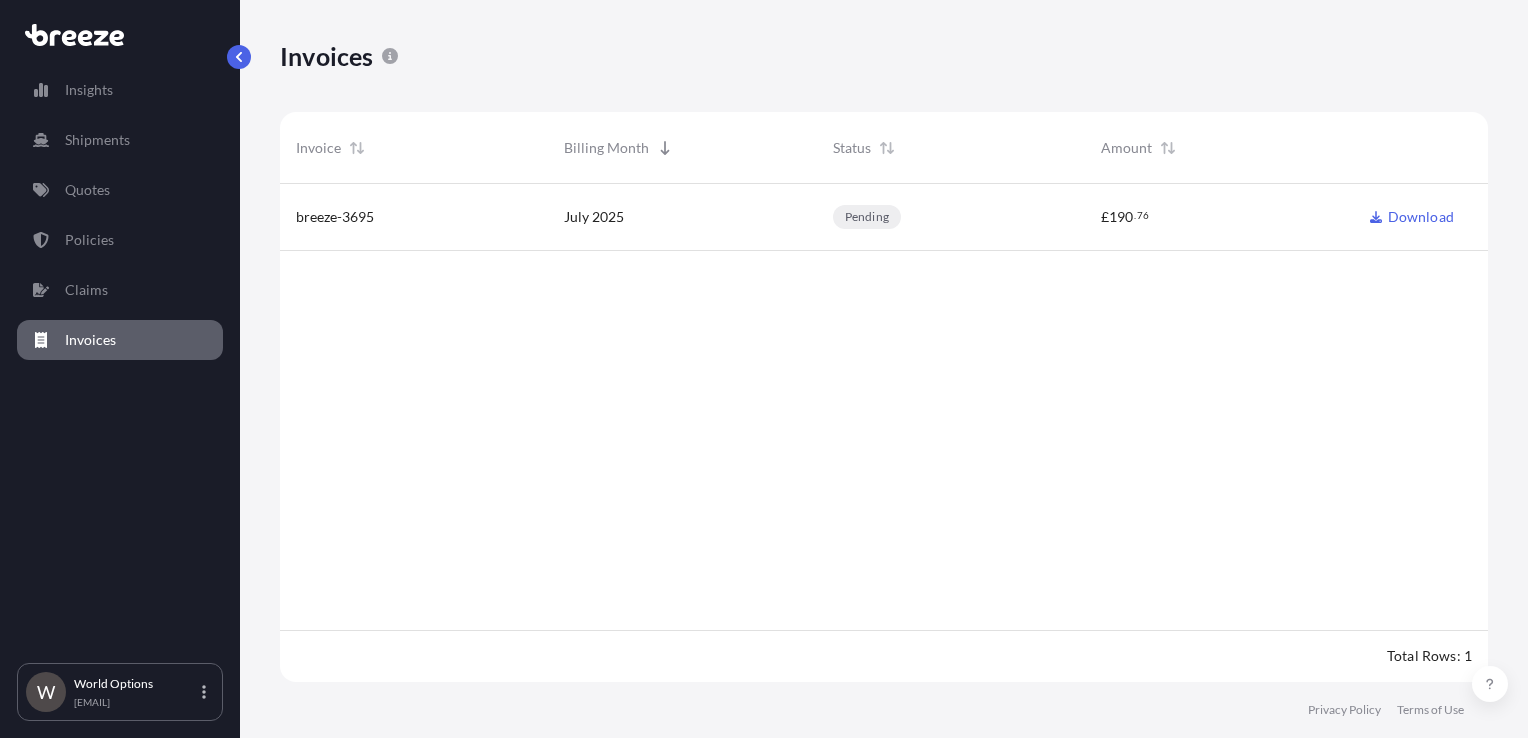 click on "breeze-3695" at bounding box center [414, 217] 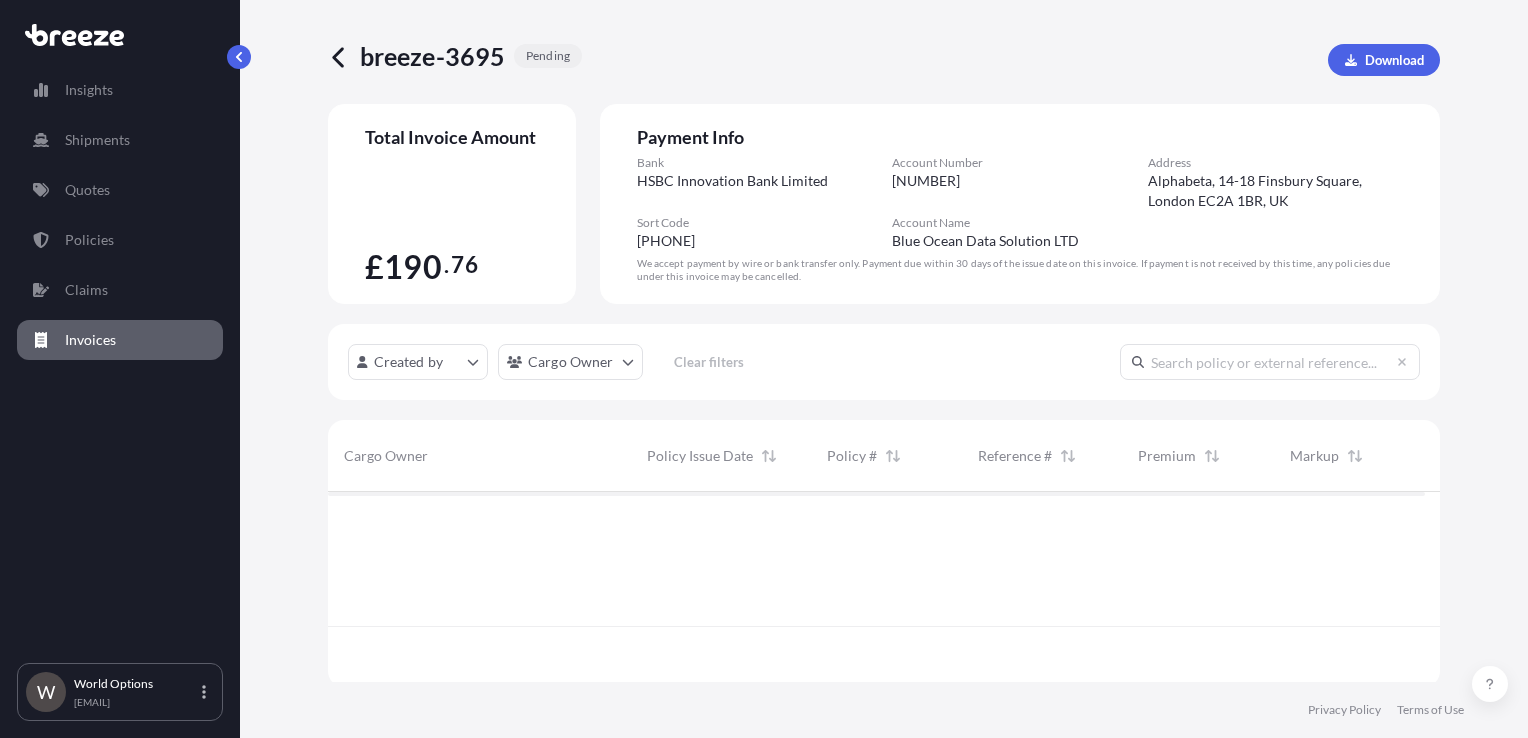 scroll, scrollTop: 16, scrollLeft: 16, axis: both 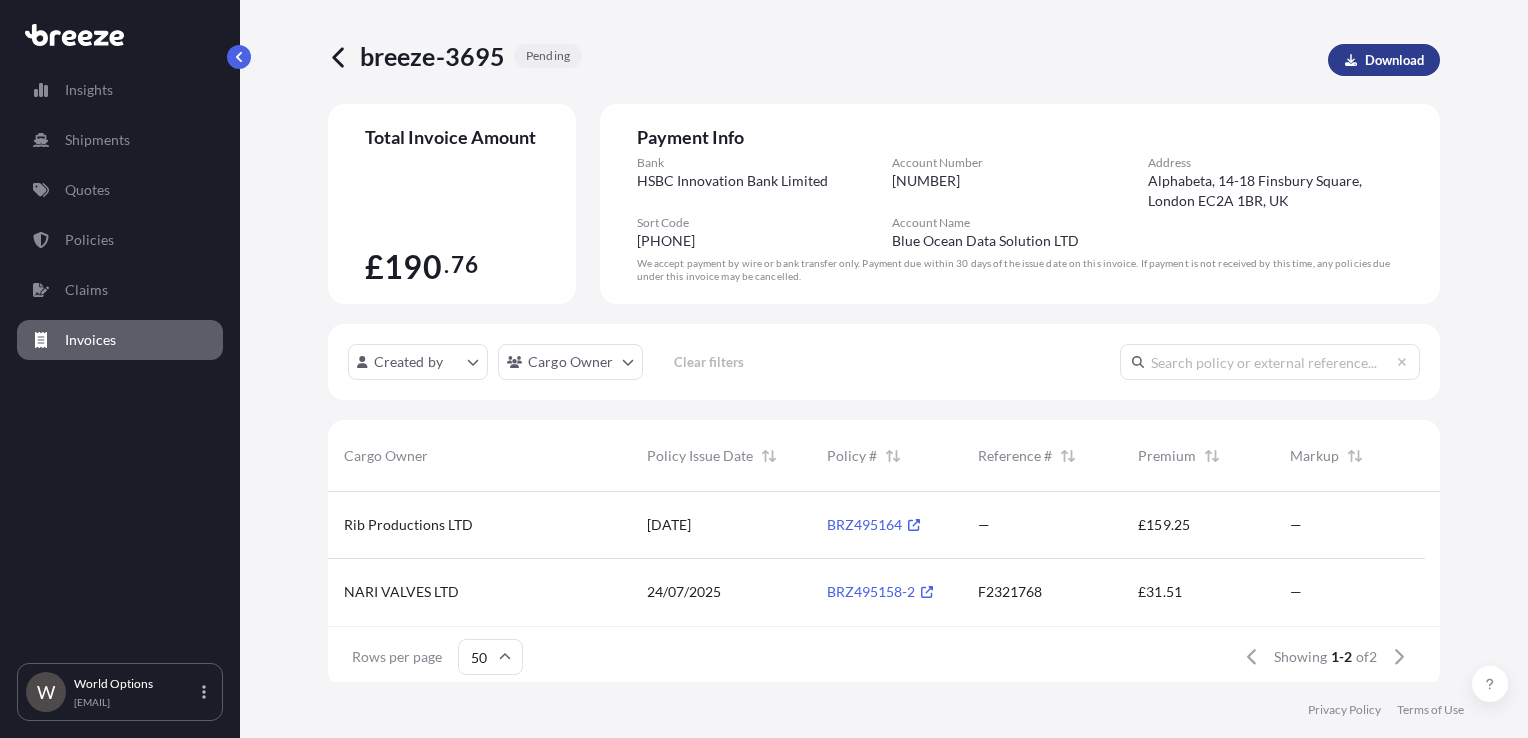 click on "Download" at bounding box center (1394, 60) 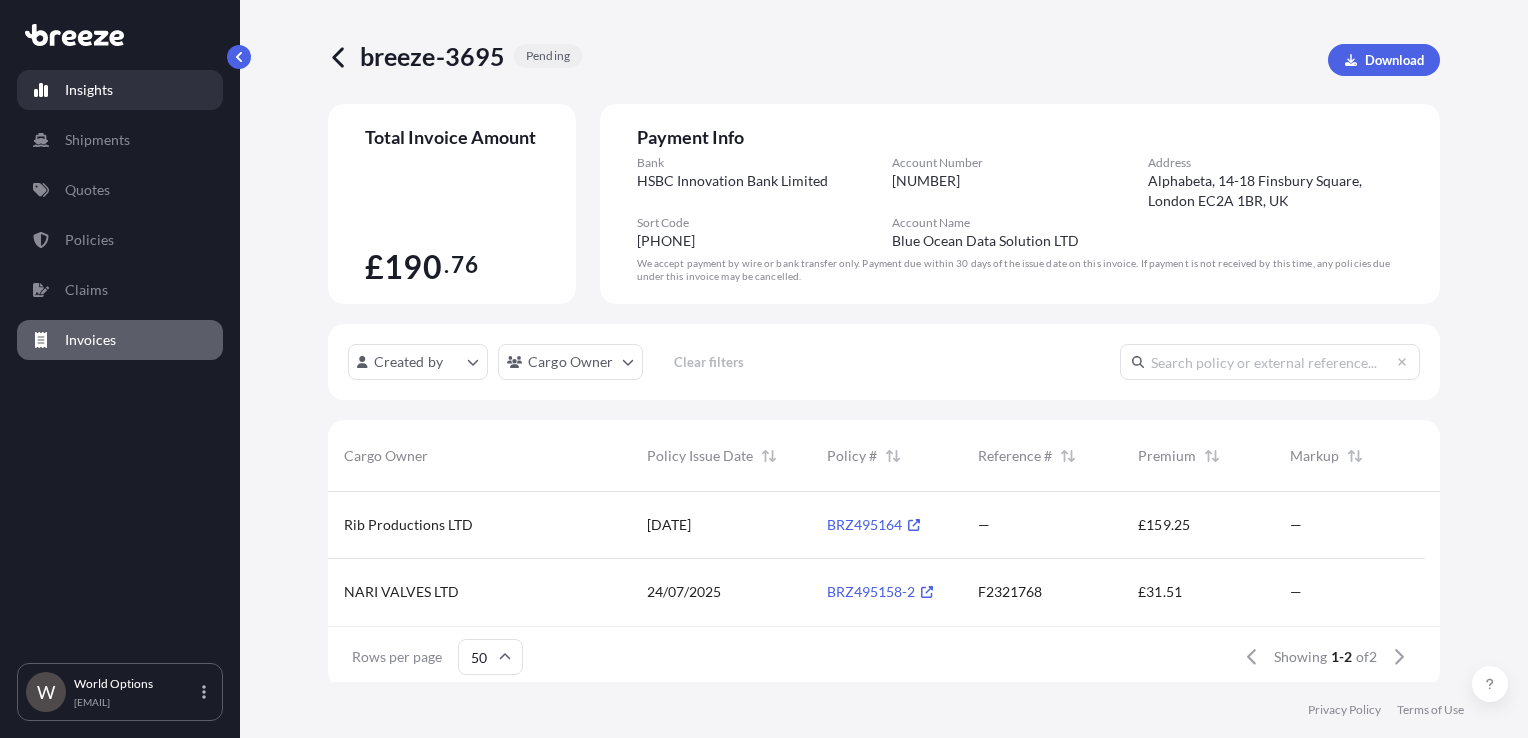 click on "Insights" at bounding box center (89, 90) 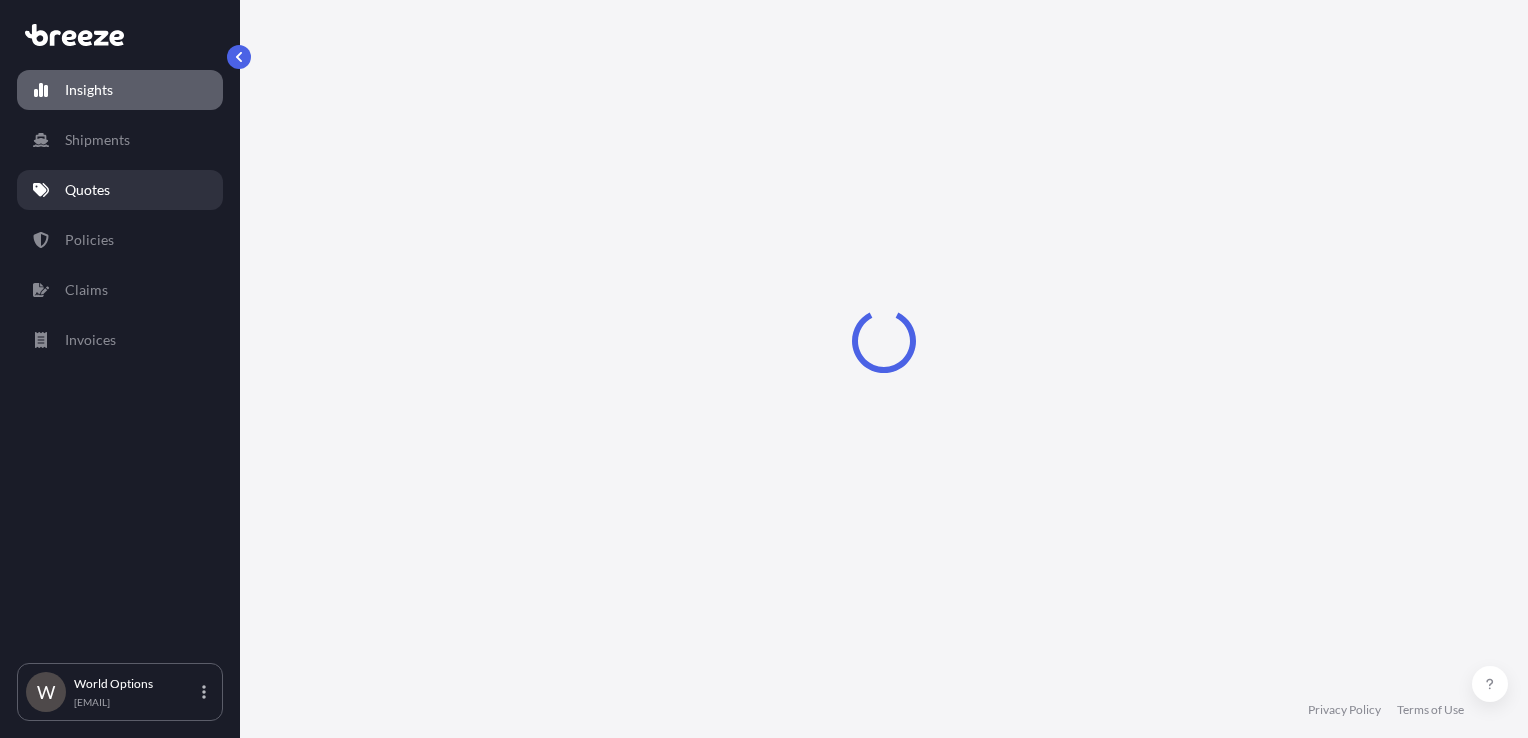 select on "2025" 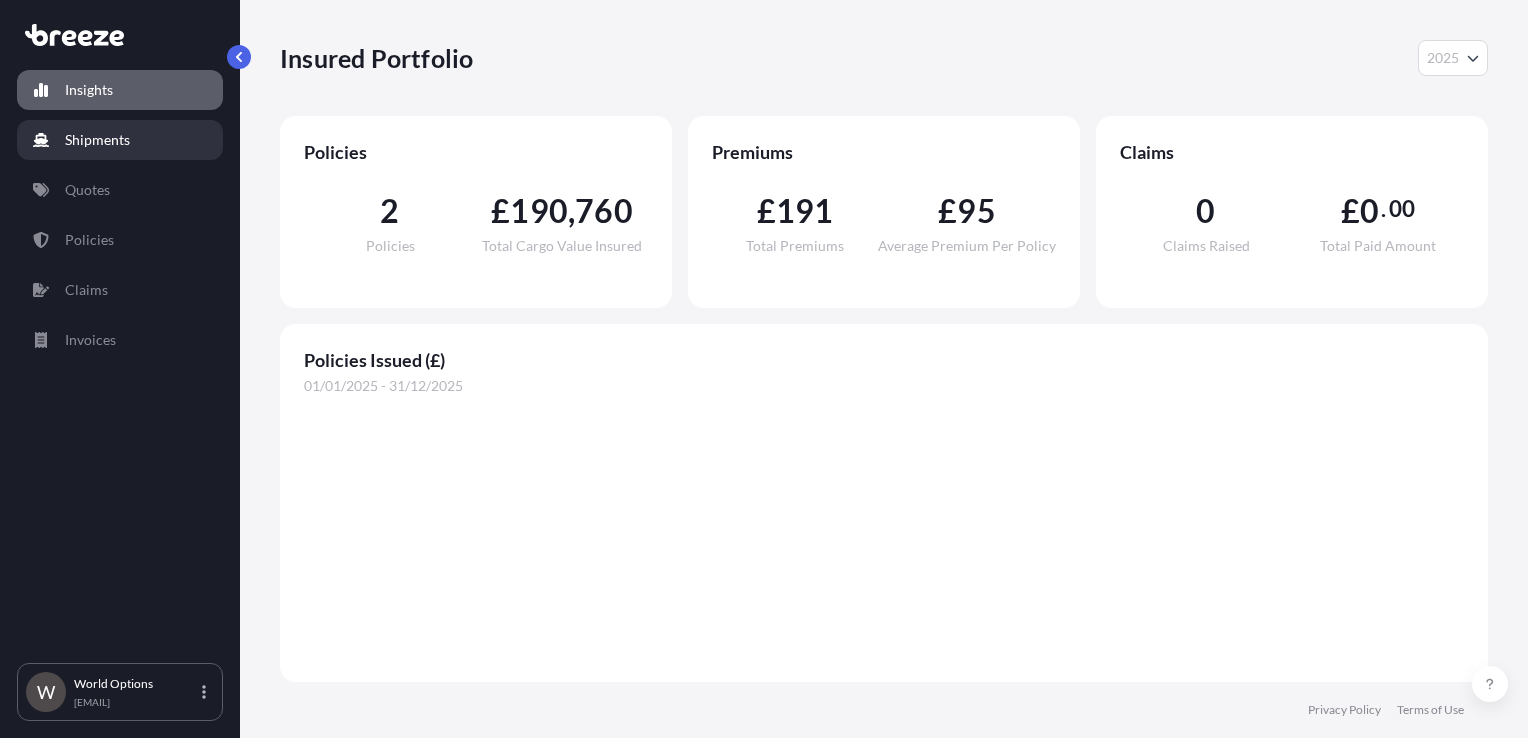 click on "Shipments" at bounding box center [97, 140] 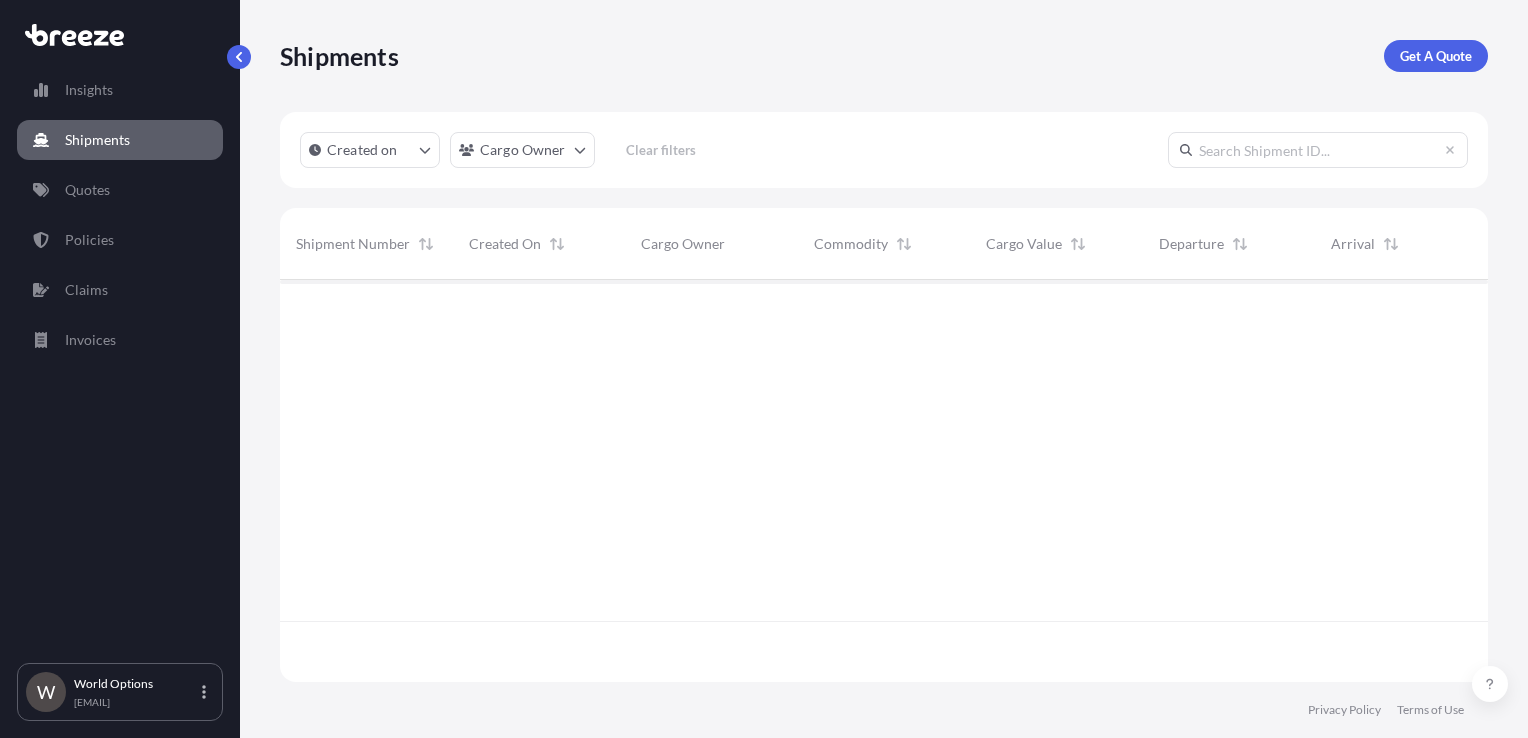 scroll, scrollTop: 16, scrollLeft: 16, axis: both 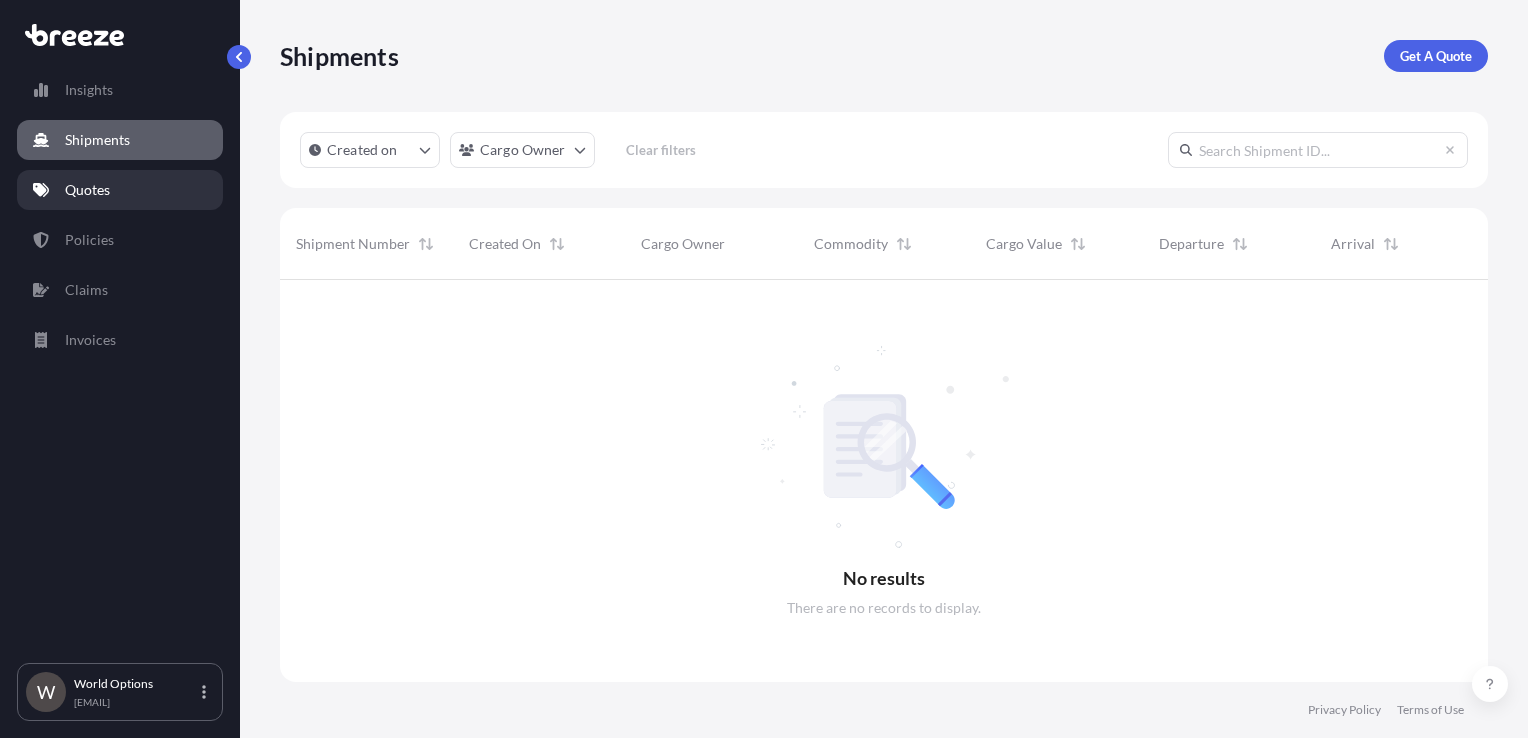 click on "Quotes" at bounding box center (87, 190) 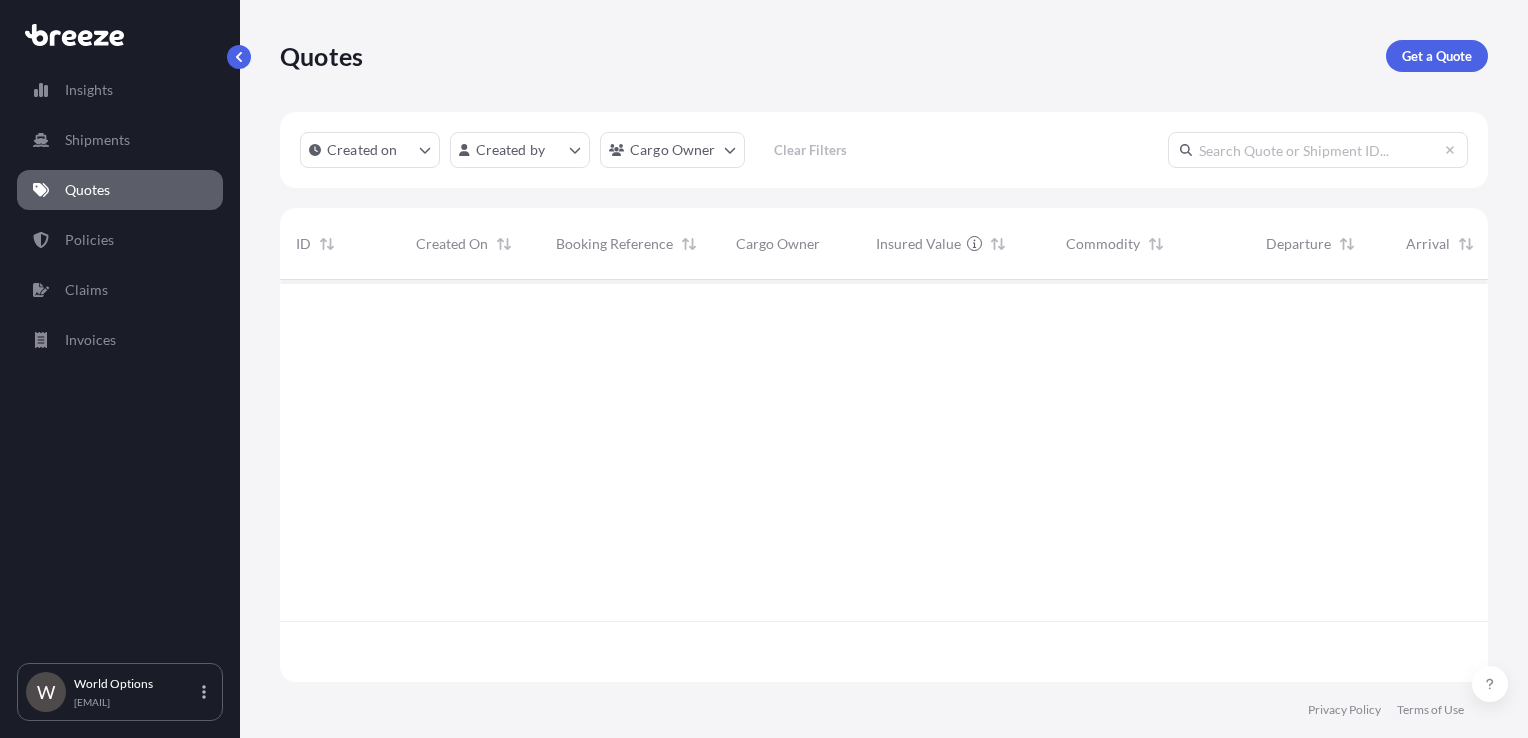 scroll, scrollTop: 16, scrollLeft: 16, axis: both 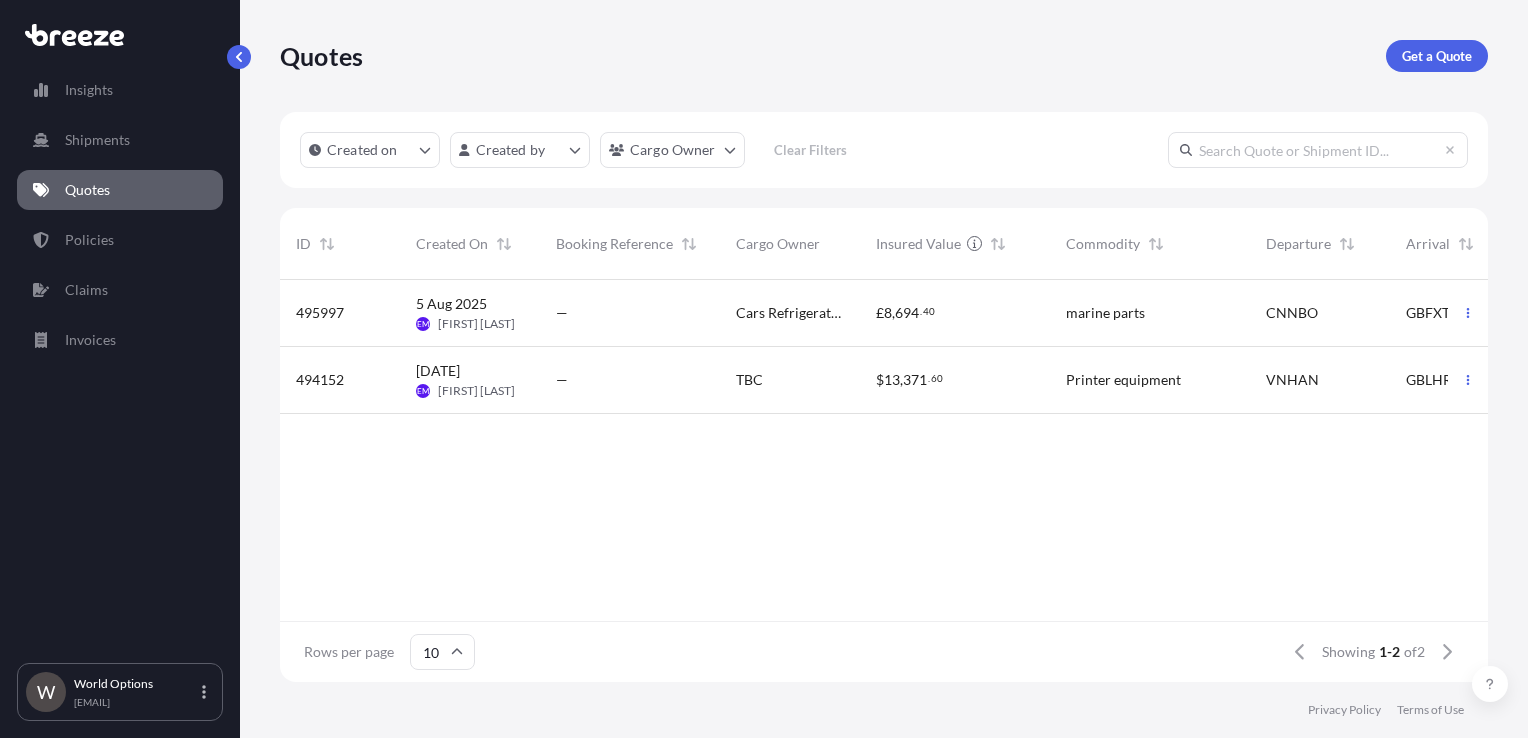 click on "—" at bounding box center (630, 313) 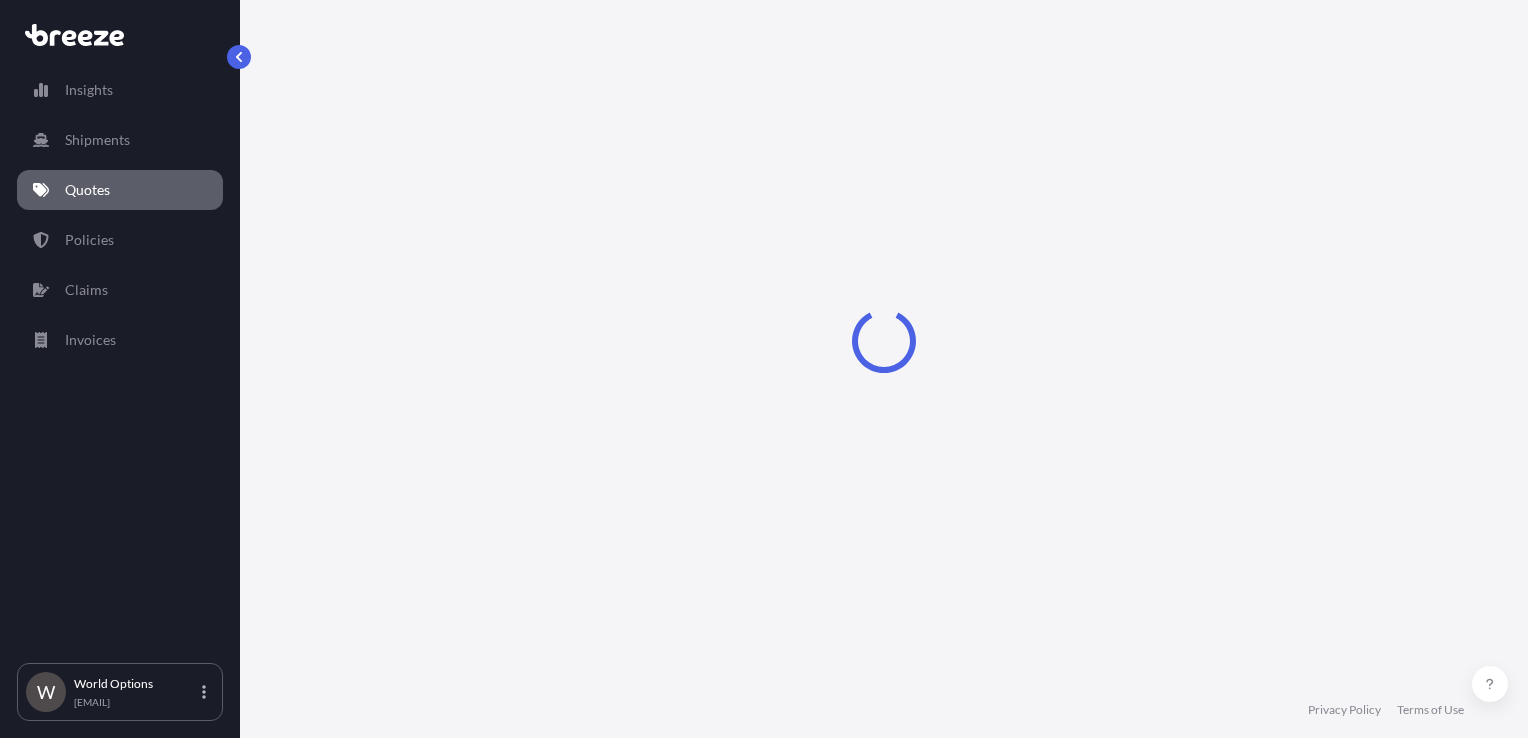 select on "Road" 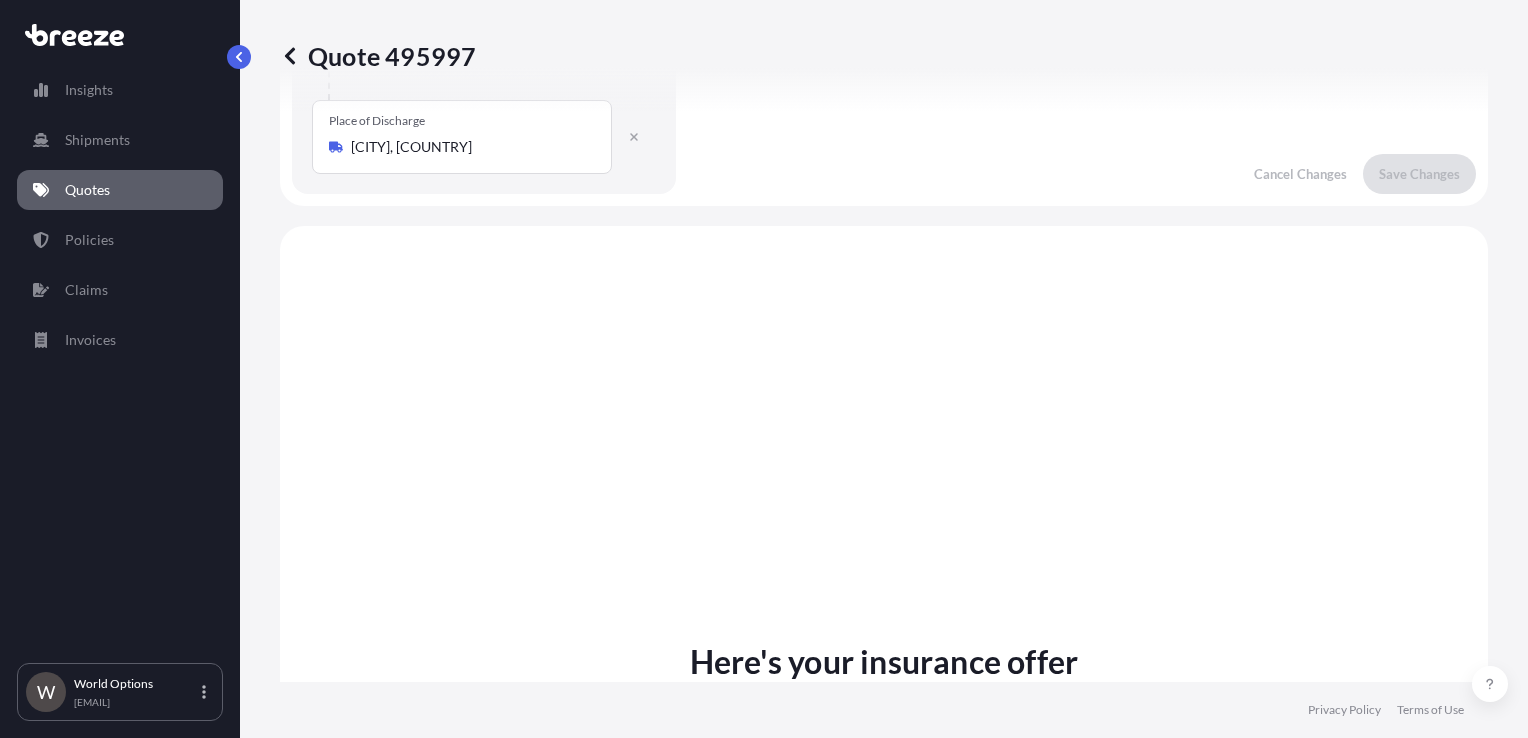 scroll, scrollTop: 298, scrollLeft: 0, axis: vertical 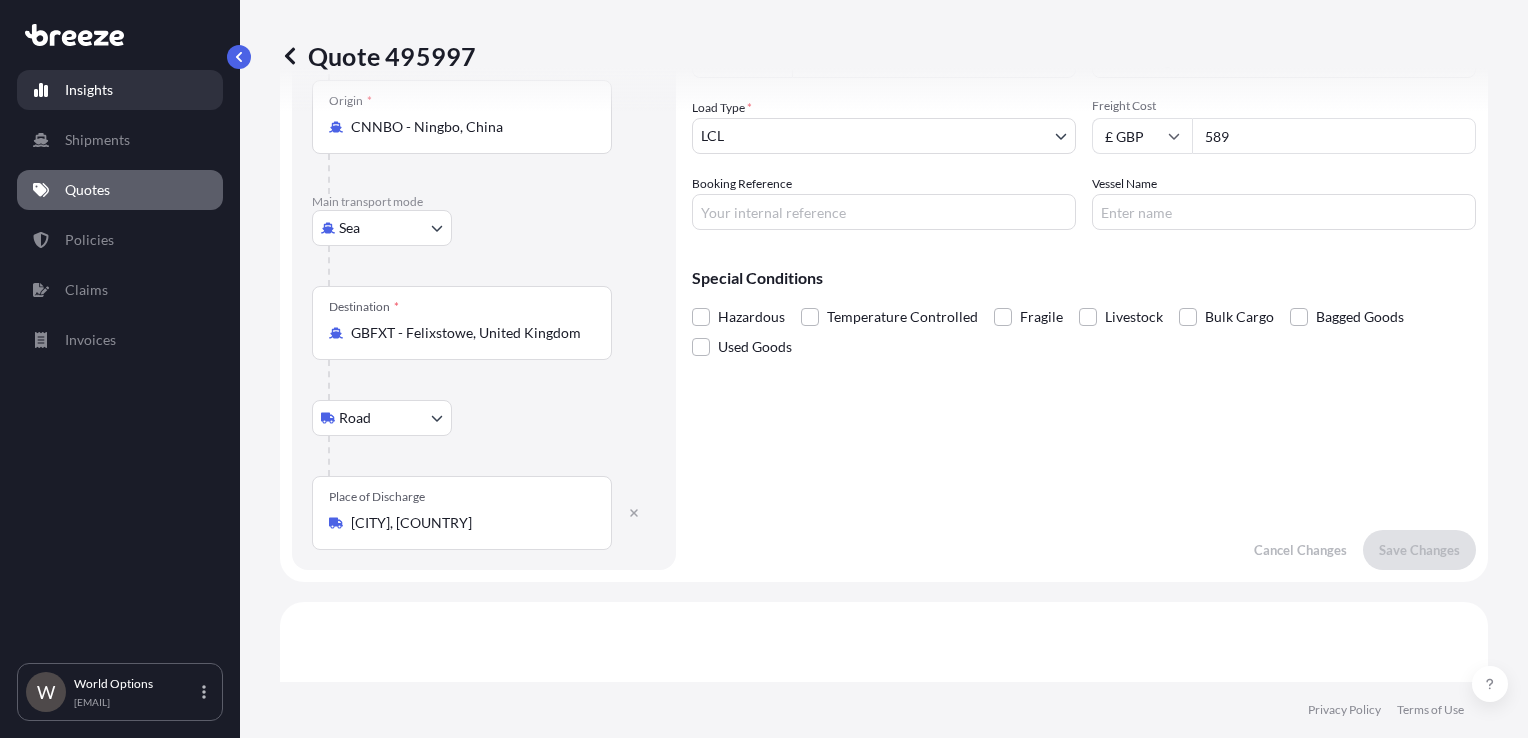 click on "Insights" at bounding box center (89, 90) 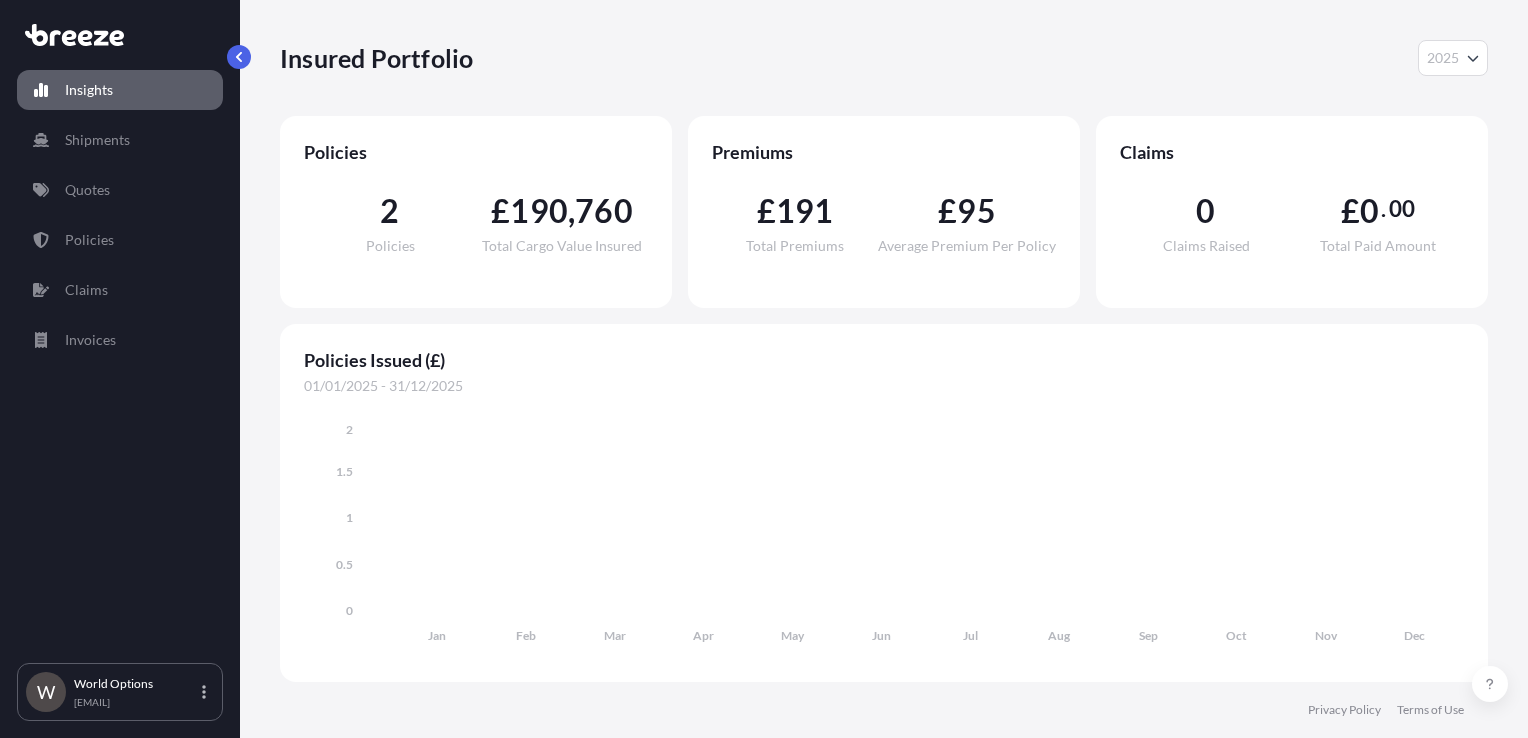 scroll, scrollTop: 0, scrollLeft: 0, axis: both 